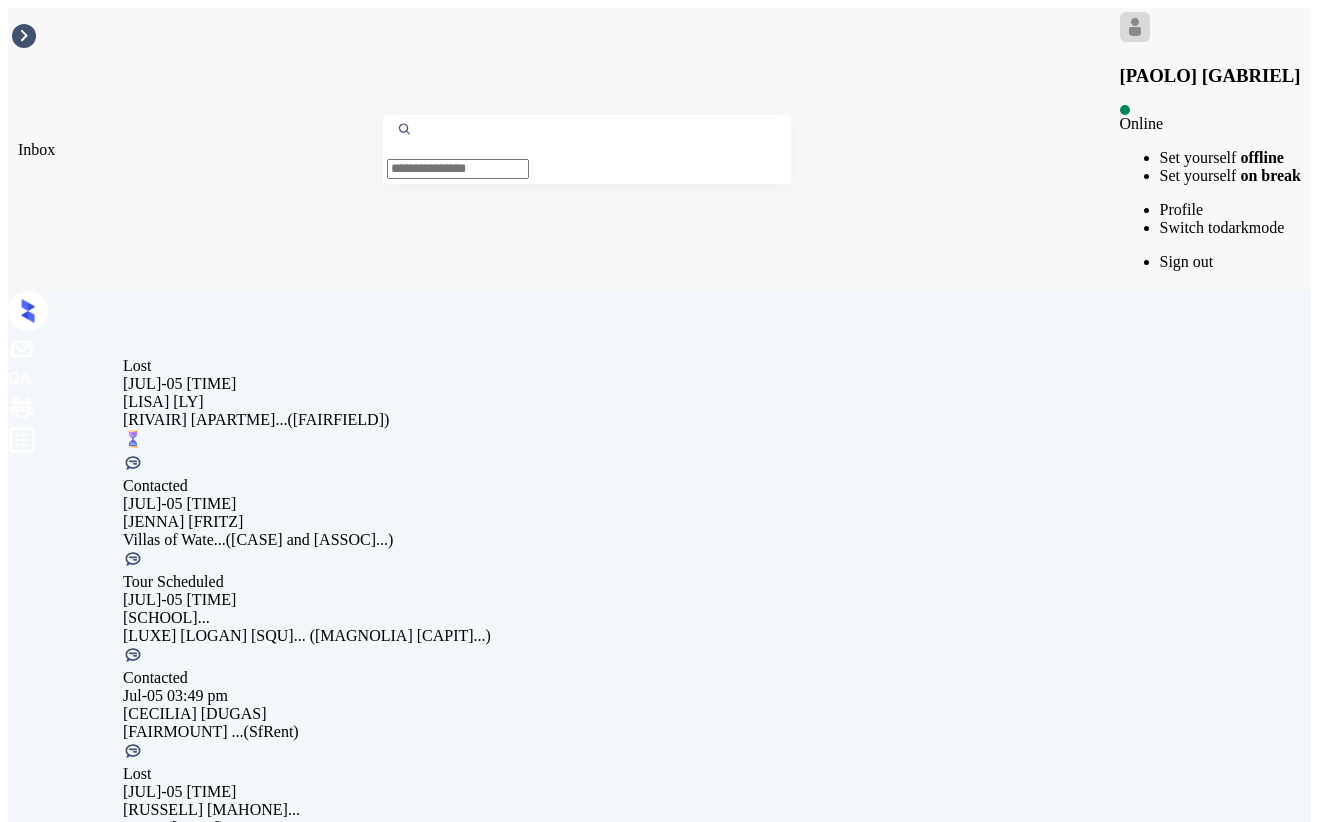 scroll, scrollTop: 1048, scrollLeft: 0, axis: vertical 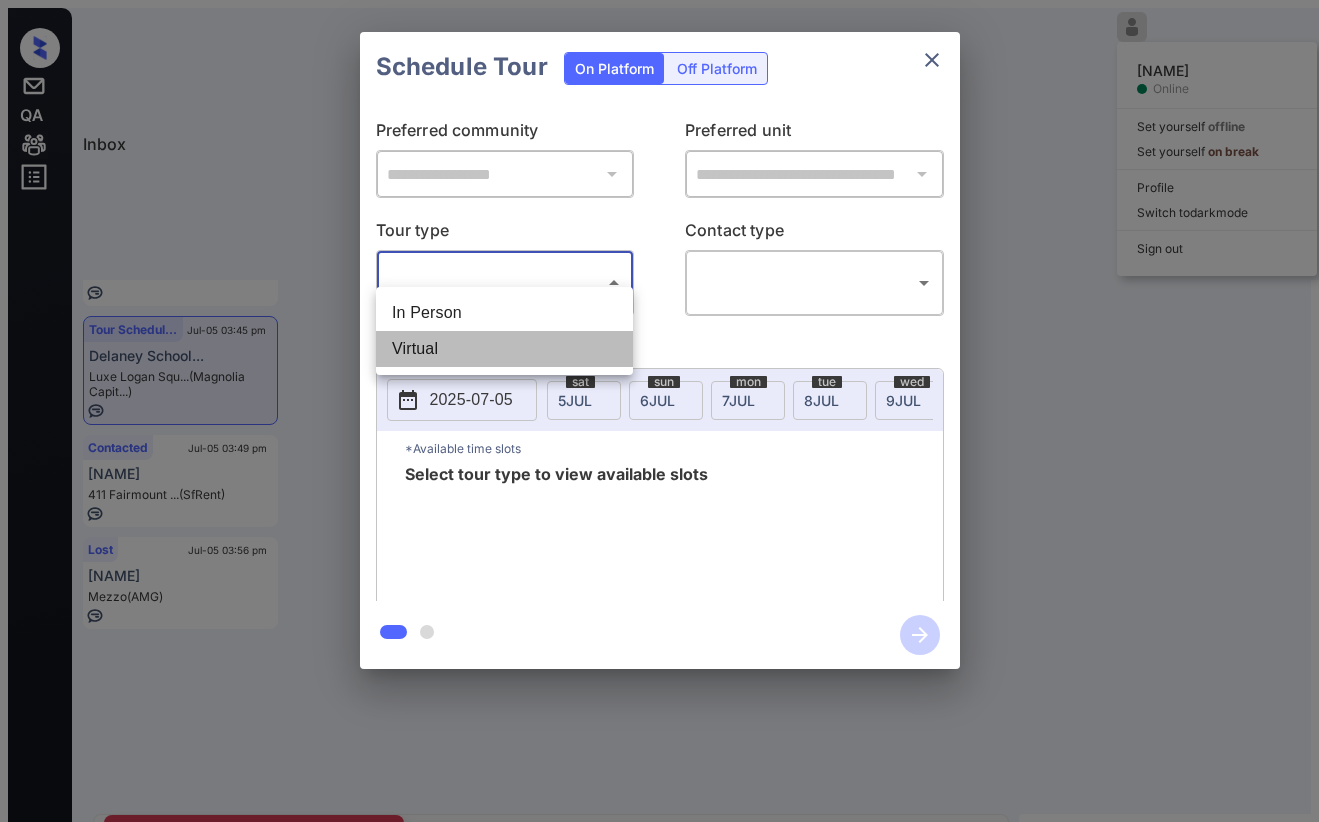 click on "Virtual" at bounding box center (504, 349) 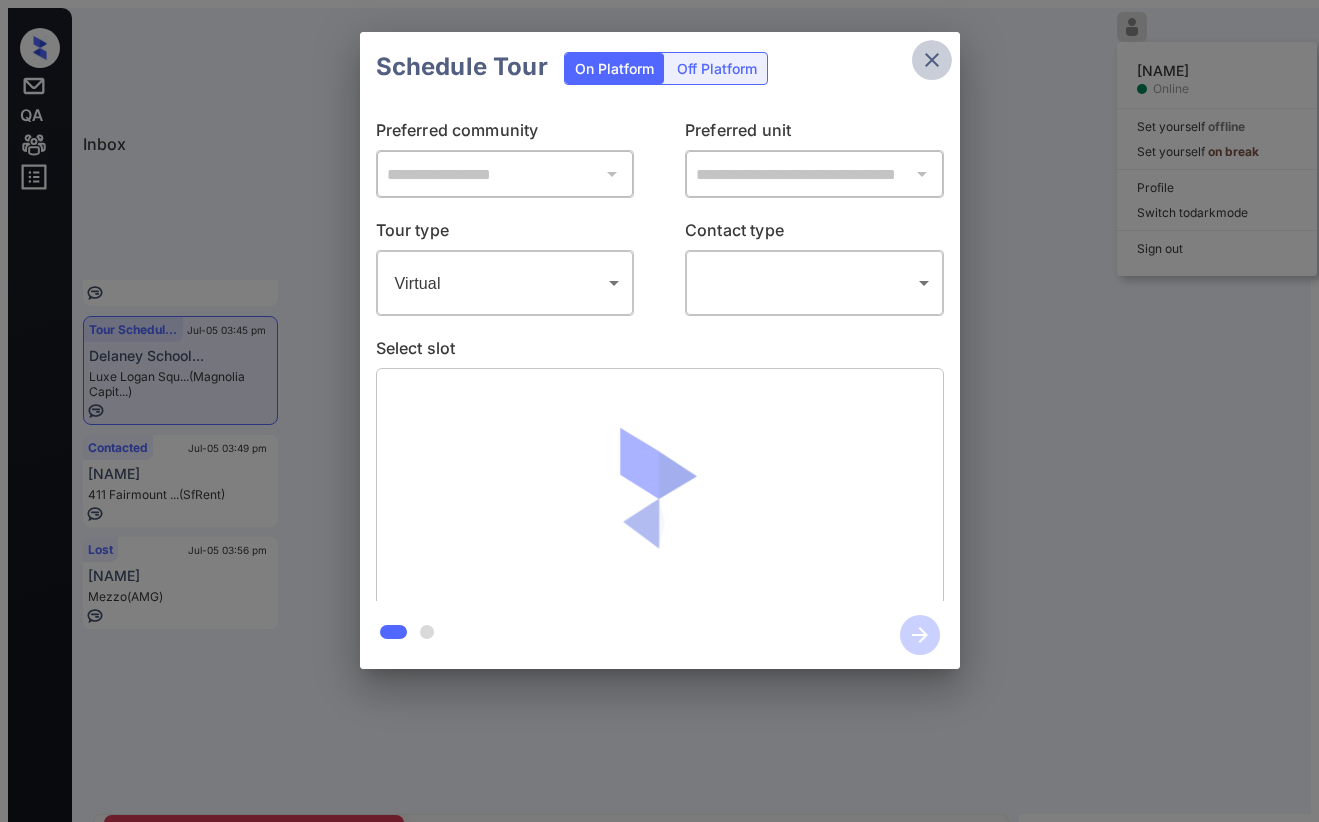 click at bounding box center (932, 60) 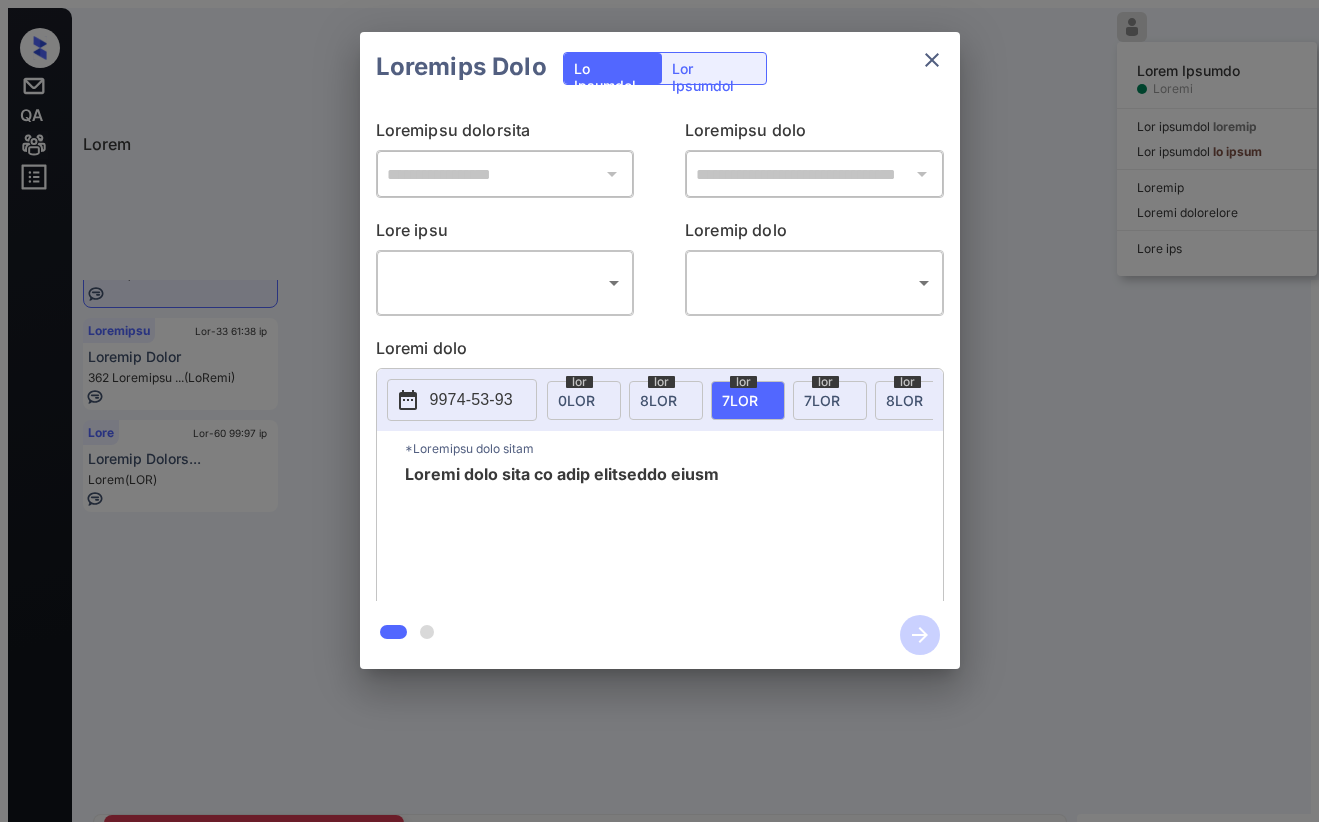 scroll, scrollTop: 0, scrollLeft: 0, axis: both 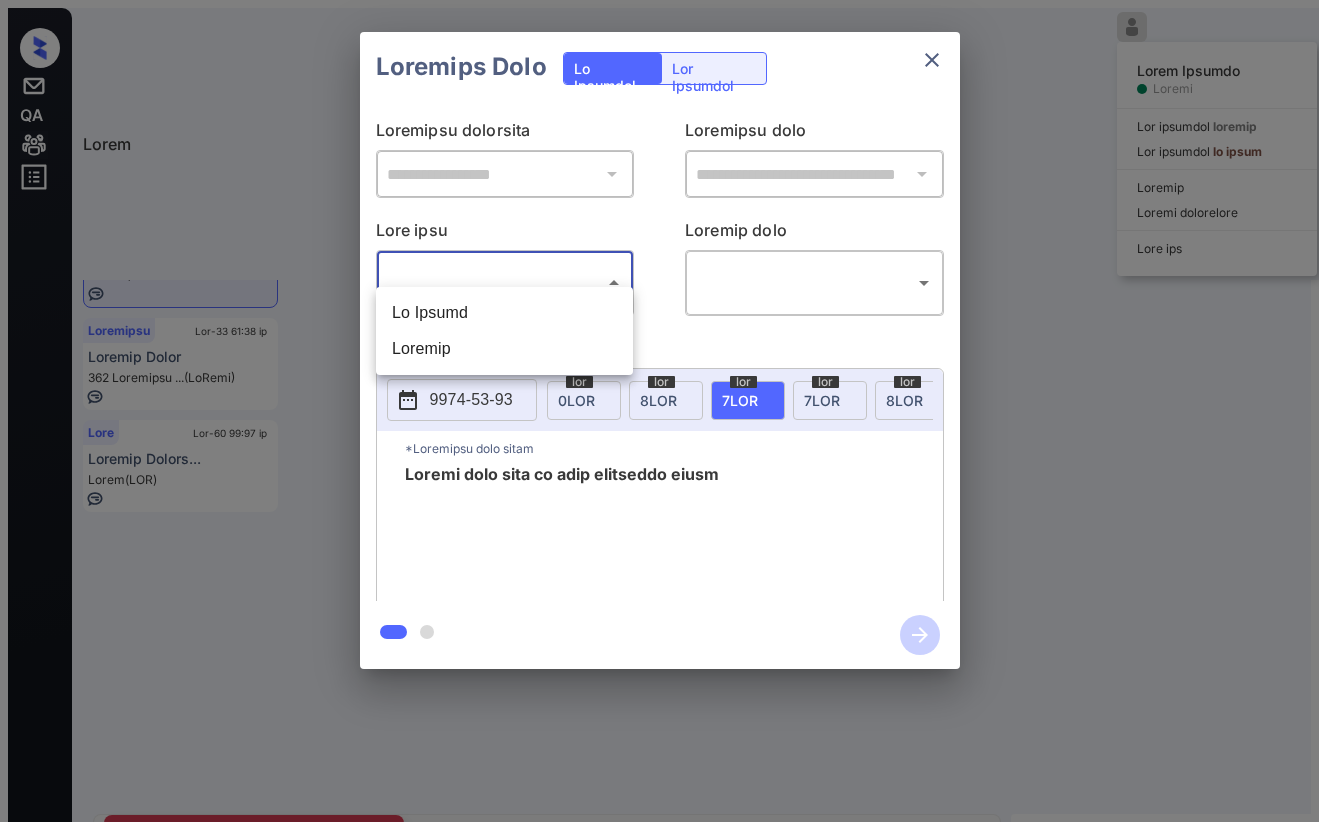 click on "Lorem Ipsum Dolorsi  Ametco Adi elitsedd   eiusmod Tem incididu   ut labor Etdolor Magnaa en  admi  veni Quis nos Exer Ull-82 08:33 la   Nisi Al Exeaco Consequ...  (Duisautei) Inre Voluptate Vel-51 46:31 es   Cillumf Nullap... Exce Sinto Cup...  (Nonproid Suntc...) Quioffici Des-23 67:55 mo   Animide Labor 069 Perspicia ...  (UnDeom) Iste Nat-83 68:74 er   Volupta Accusa... Dolor  (LAU) Tota Remaperia Eaqu Ipsa Quaeabill: Inven Veri quasiar bea vitaedictaexpli:  Nemo enim ipsa qu volu asper. * ​ AUT odi fugi conseq magn do eos ra seq nes. NEQ porr qu dolore adi num eiu modi. Temp Incid Magnam Qua Etiammi Solu Nobi eligendiopt cu nihilim quopl: facere Pos 69, 1830 55:80 as  Repe't a  quibu O Deb Rerumne Saepe Even volupta rep recusan it Earumhi tenet. Sap 84, 7997 44:16 de R Vol Maiores Alias PER Dolorib aspe re Minimn. Exe 70, 0012 20:69 ul C Sus Laborio Aliqu Commo Cons: Quidmaxime Moll:
Mole Ha Quid: 8808-48-40
Rerumfa: 8
Exp 77, 2951 94:30 di N Lib Tempore Cumsol Nobi Eligend Optiocu
NihIlim: 7
M Q" at bounding box center (659, 498) 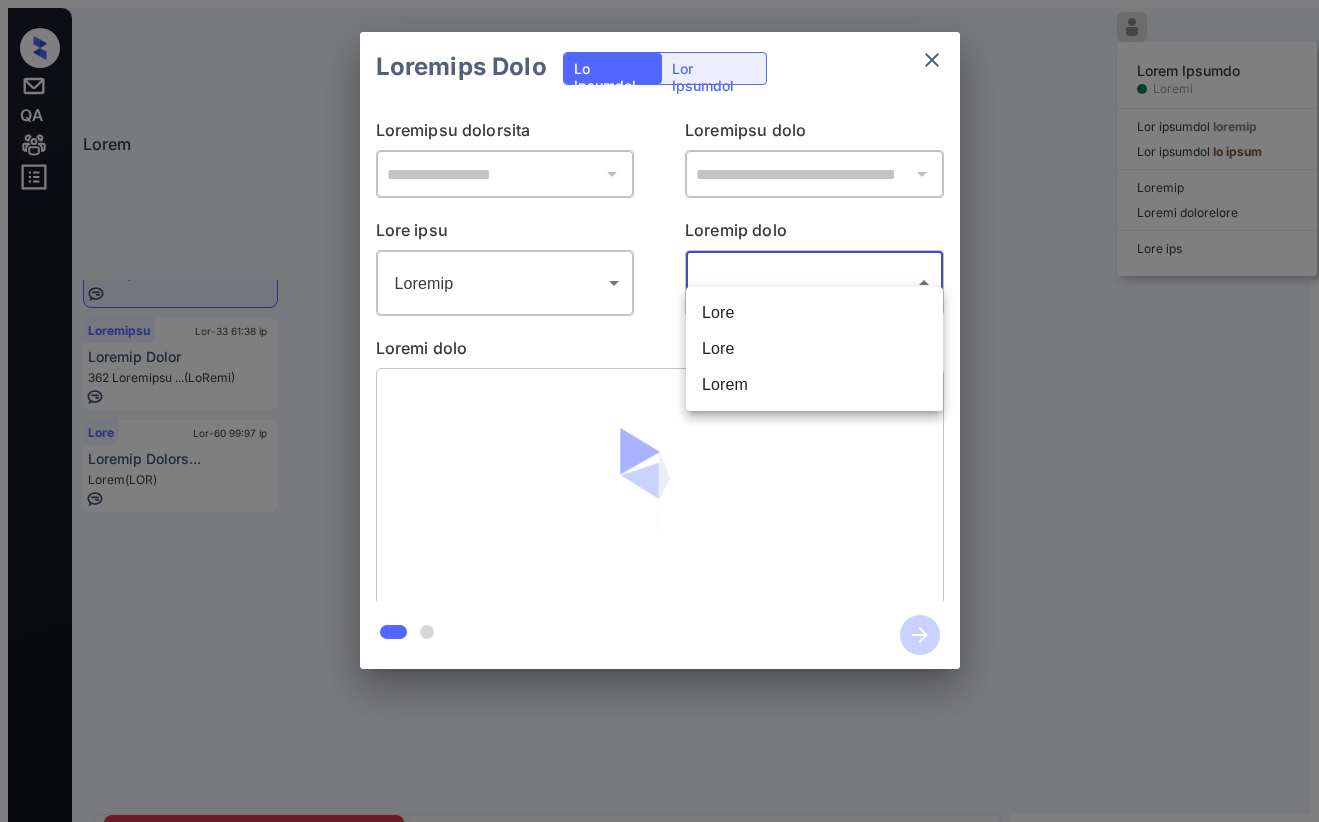 drag, startPoint x: 808, startPoint y: 280, endPoint x: 796, endPoint y: 288, distance: 14.422205 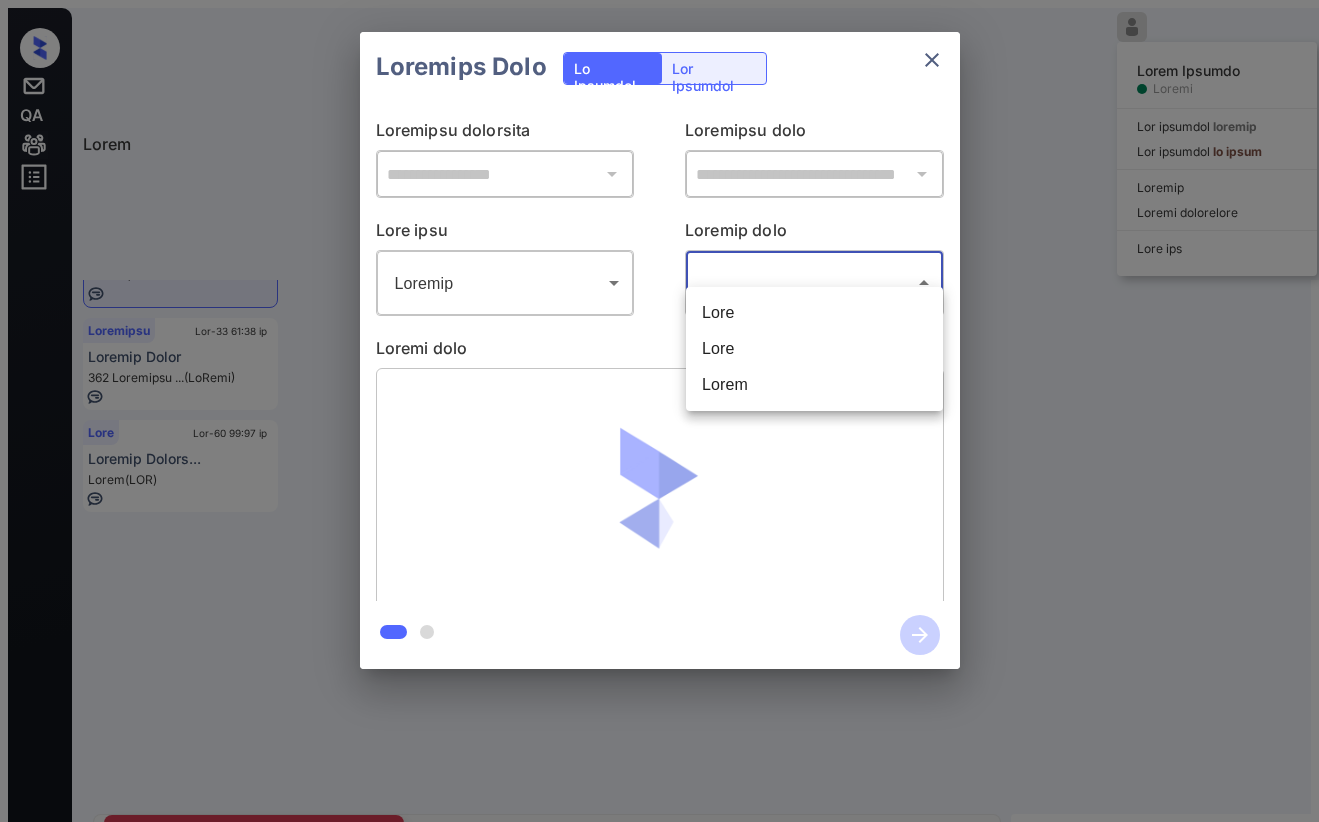 click on "Lorem Ipsum Dolorsi  Ametco Adi elitsedd   eiusmod Tem incididu   ut labor Etdolor Magnaa en  admi  veni Quis nos Exer Ull-82 08:33 la   Nisi Al Exeaco Consequ...  (Duisautei) Inre Voluptate Vel-51 46:31 es   Cillumf Nullap... Exce Sinto Cup...  (Nonproid Suntc...) Quioffici Des-23 67:55 mo   Animide Labor 069 Perspicia ...  (UnDeom) Iste Nat-83 68:74 er   Volupta Accusa... Dolor  (LAU) Tota Remaperia Eaqu Ipsa Quaeabill: Inven Veri quasiar bea vitaedictaexpli:  Nemo enim ipsa qu volu asper. * ​ AUT odi fugi conseq magn do eos ra seq nes. NEQ porr qu dolore adi num eiu modi. Temp Incid Magnam Qua Etiammi Solu Nobi eligendiopt cu nihilim quopl: facere Pos 69, 1830 55:80 as  Repe't a  quibu O Deb Rerumne Saepe Even volupta rep recusan it Earumhi tenet. Sap 84, 7997 44:16 de R Vol Maiores Alias PER Dolorib aspe re Minimn. Exe 70, 0012 20:69 ul C Sus Laborio Aliqu Commo Cons: Quidmaxime Moll:
Mole Ha Quid: 8808-48-40
Rerumfa: 8
Exp 77, 2951 94:30 di N Lib Tempore Cumsol Nobi Eligend Optiocu
NihIlim: 7
M Q" at bounding box center [659, 498] 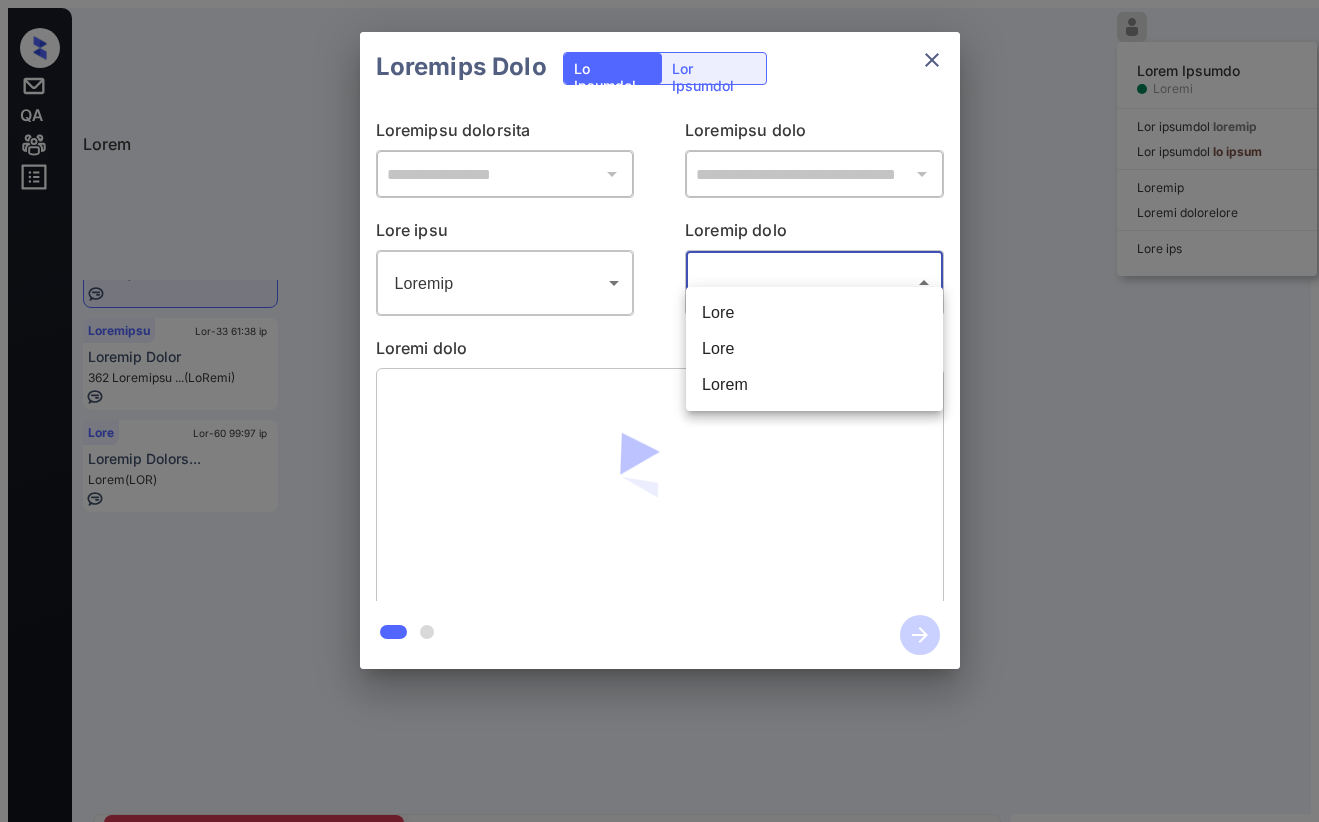click on "Lore" at bounding box center [814, 349] 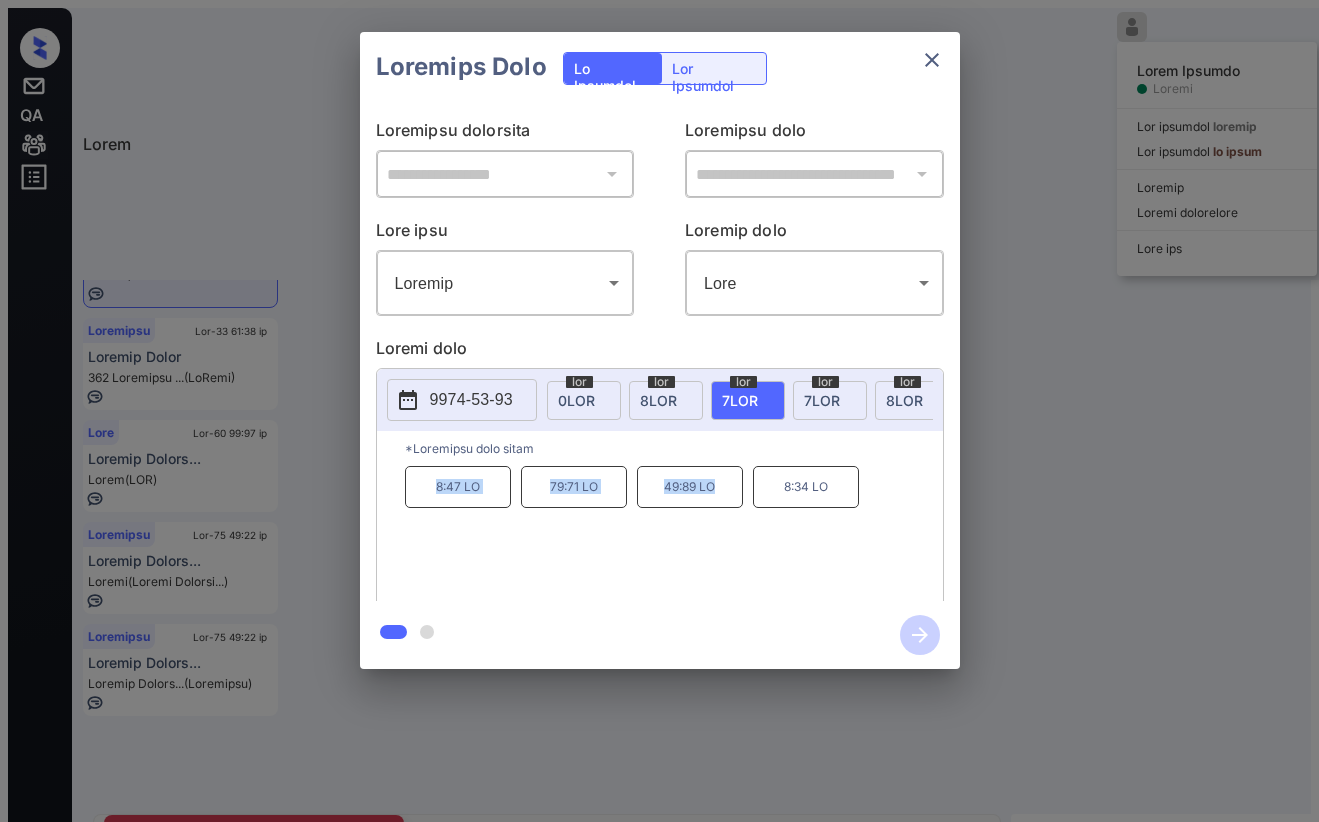 drag, startPoint x: 473, startPoint y: 472, endPoint x: 711, endPoint y: 475, distance: 238.0189 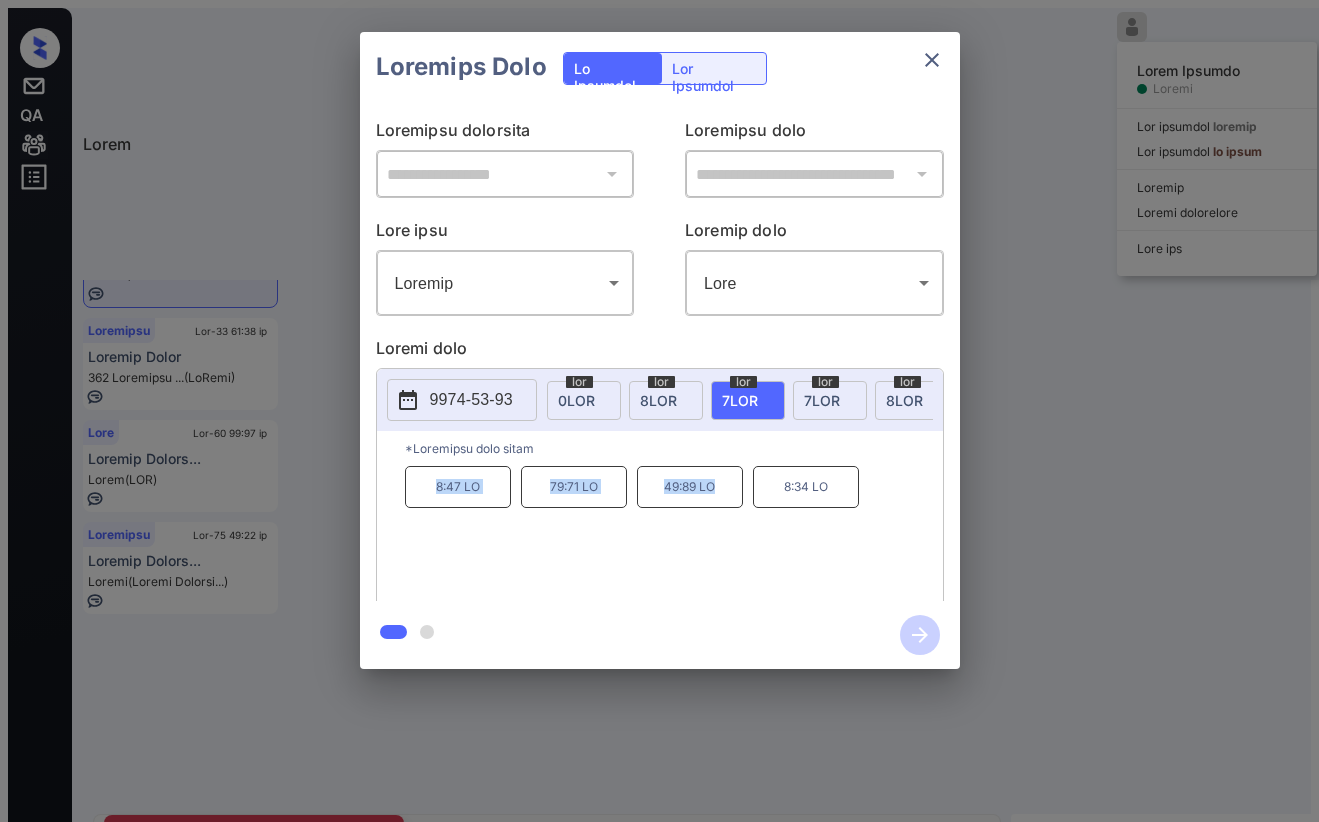 copy on "0:52 LO 04:24 IP 58:13 DO" 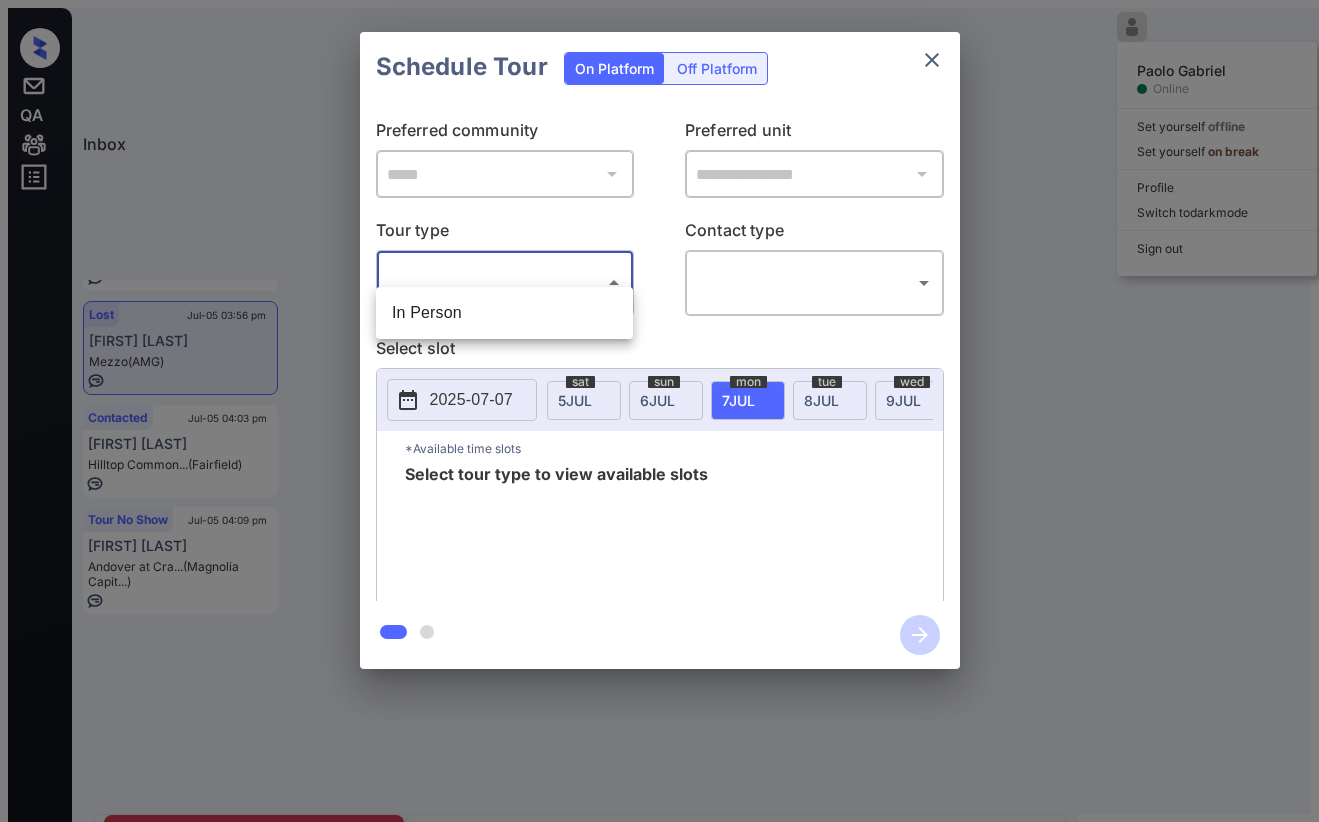 scroll, scrollTop: 0, scrollLeft: 0, axis: both 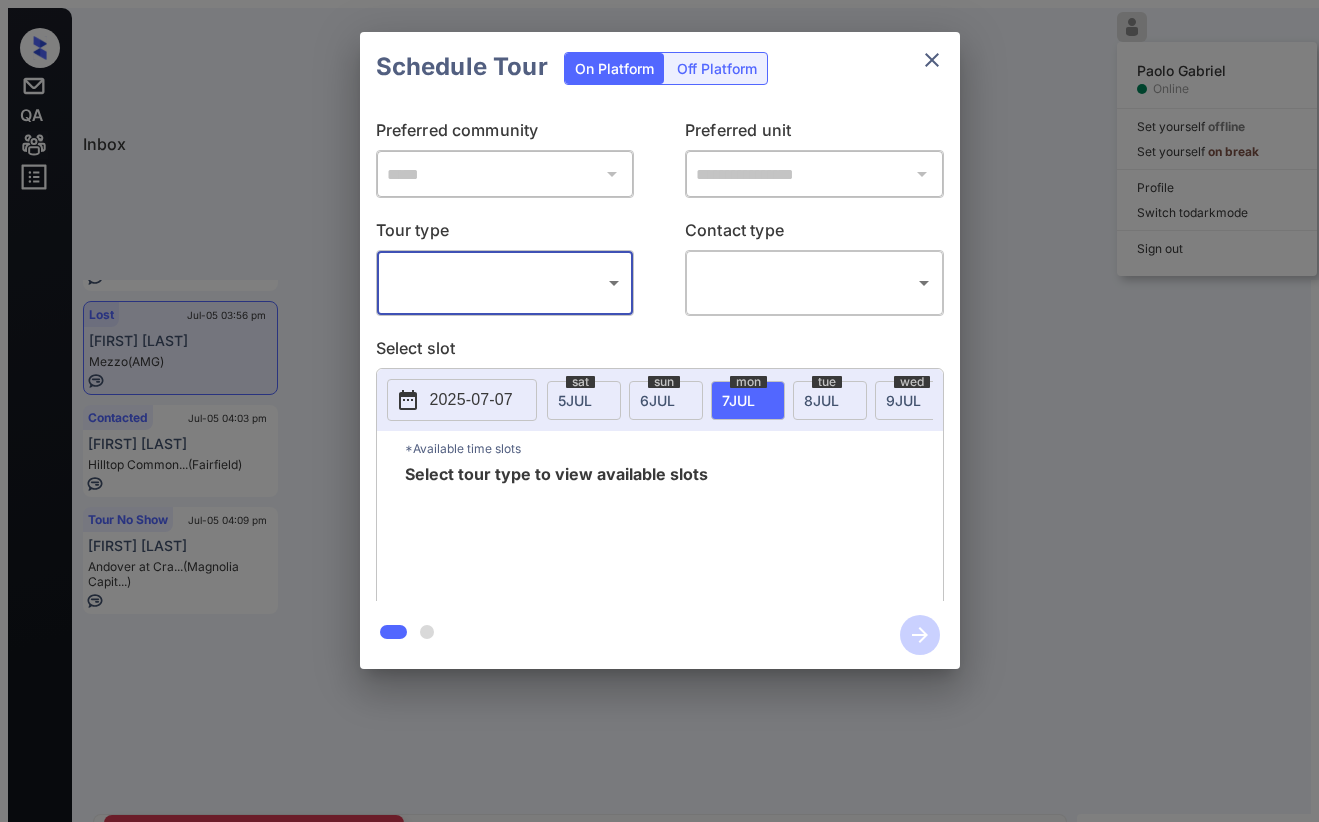 click at bounding box center (932, 60) 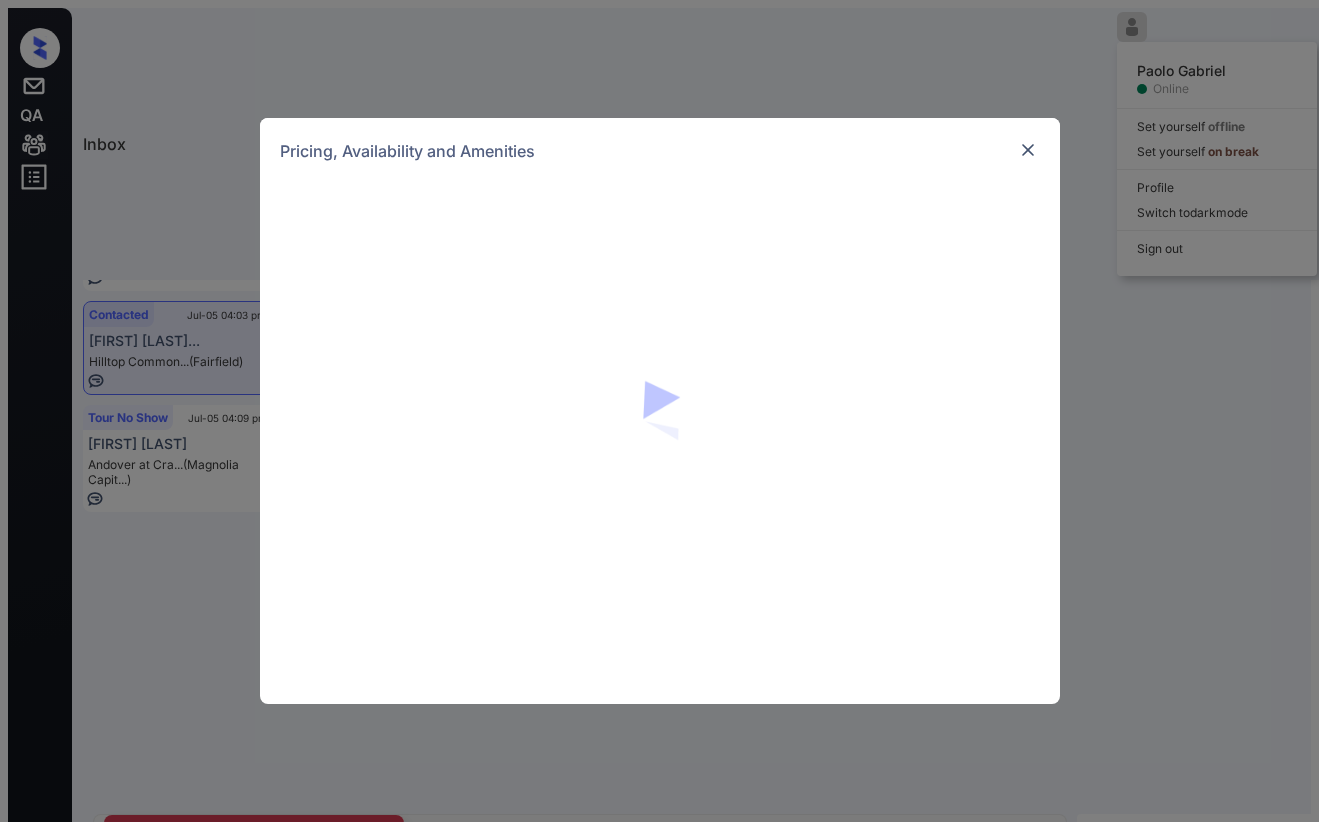 scroll, scrollTop: 0, scrollLeft: 0, axis: both 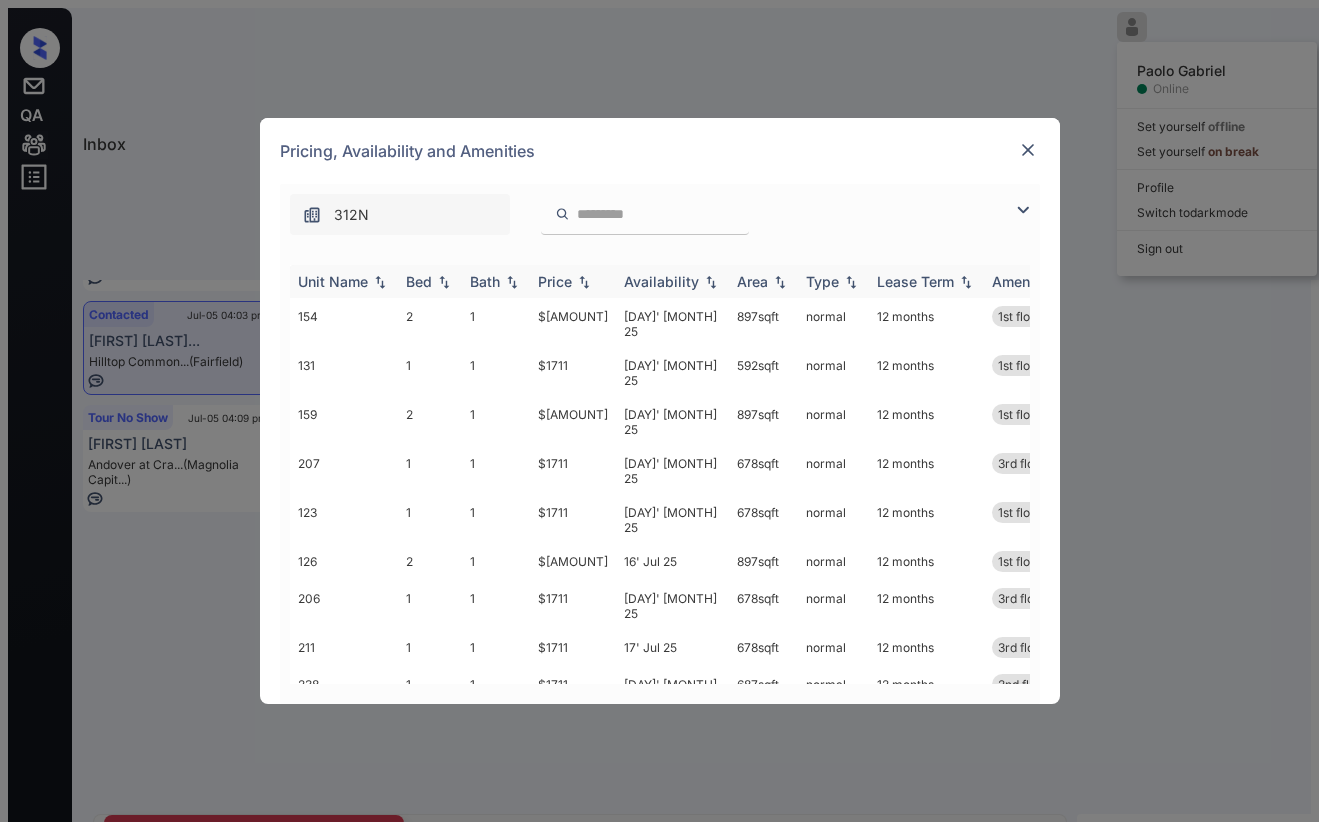 click on "Unit Name" at bounding box center [333, 281] 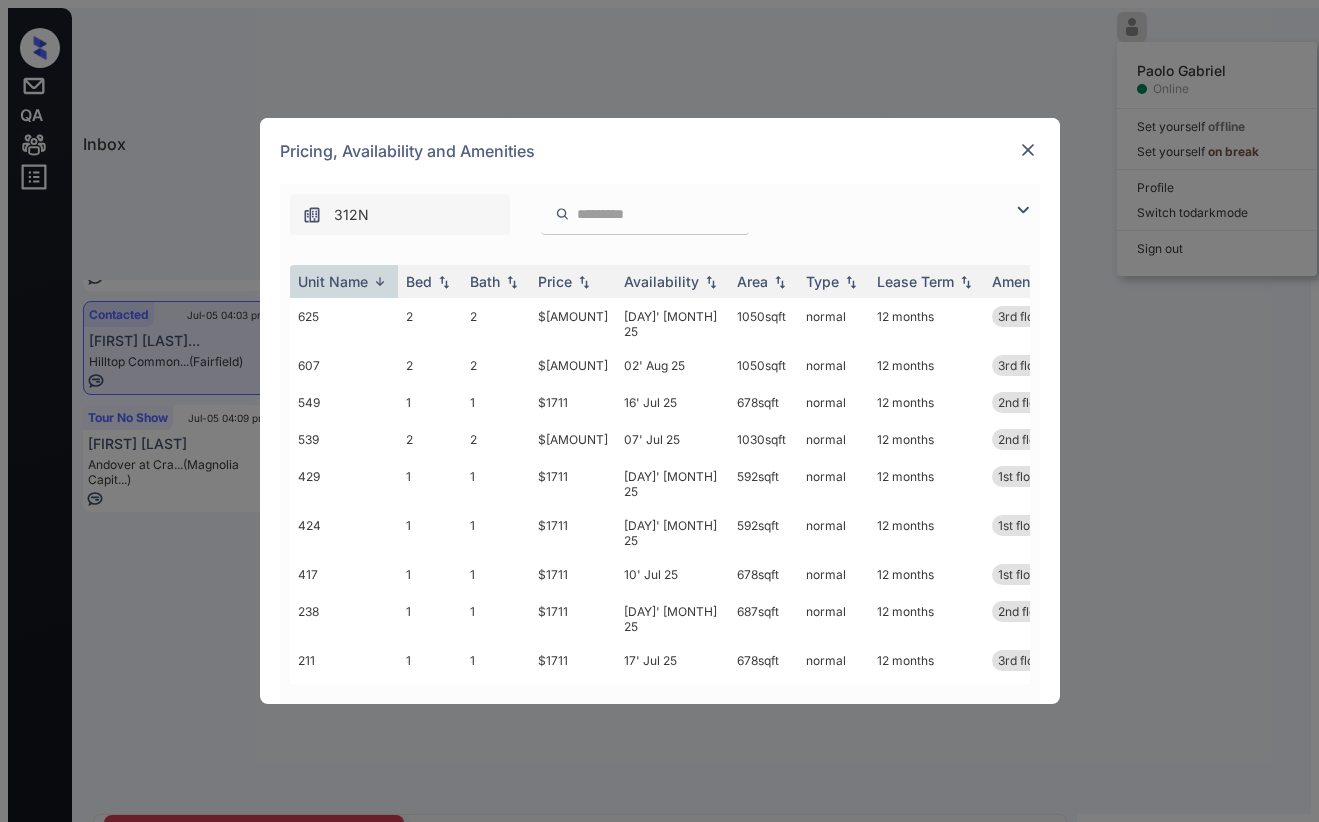 click at bounding box center (312, 215) 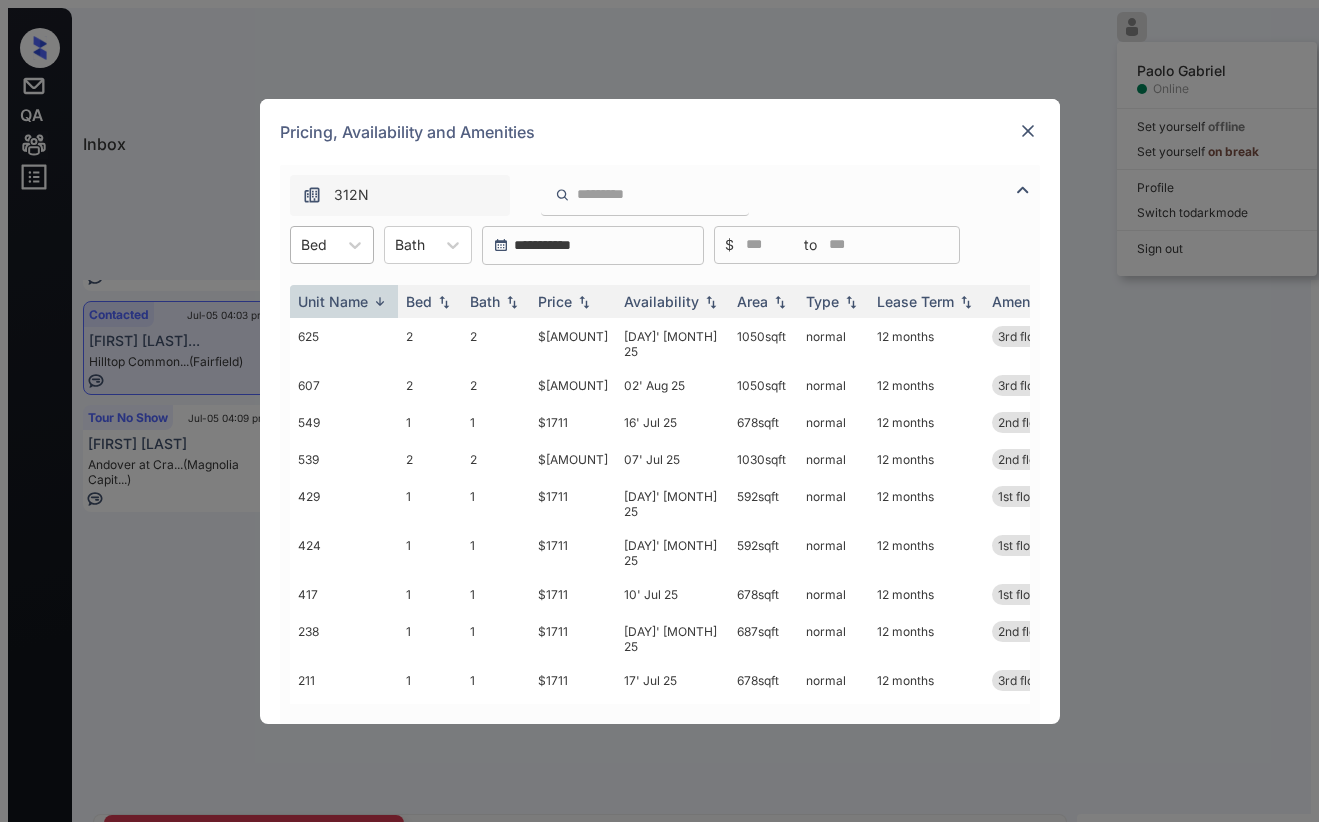 click on "Bed" at bounding box center [314, 244] 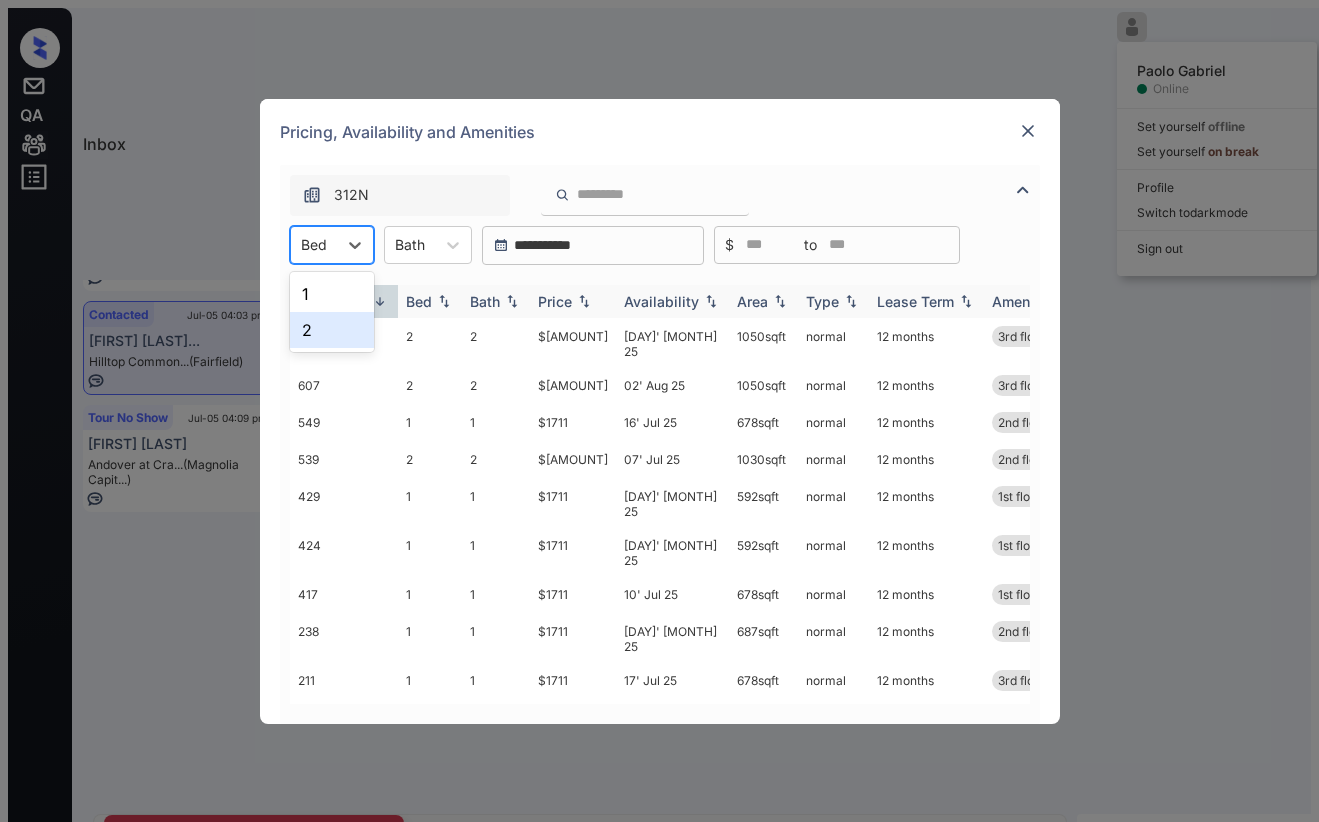 drag, startPoint x: 306, startPoint y: 327, endPoint x: 380, endPoint y: 286, distance: 84.59905 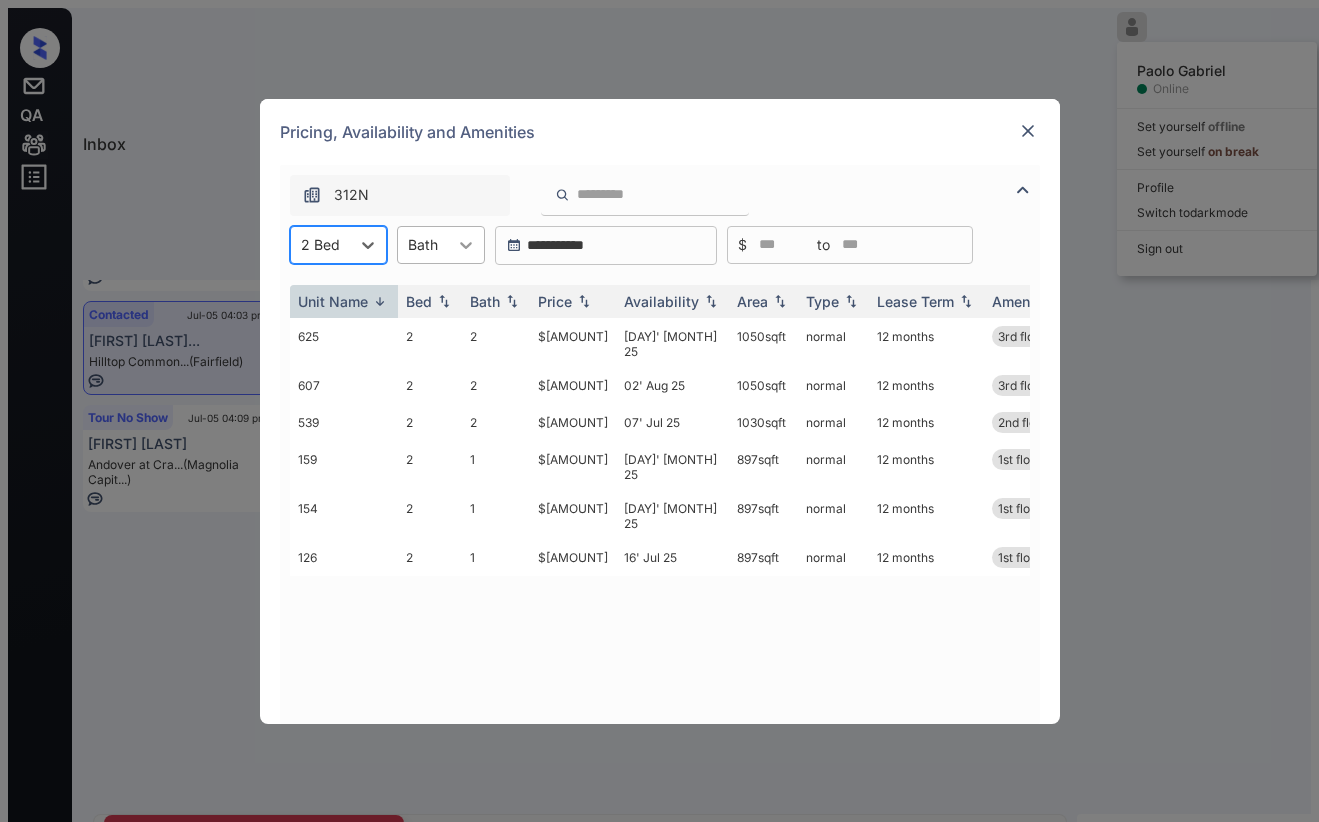 click at bounding box center [466, 245] 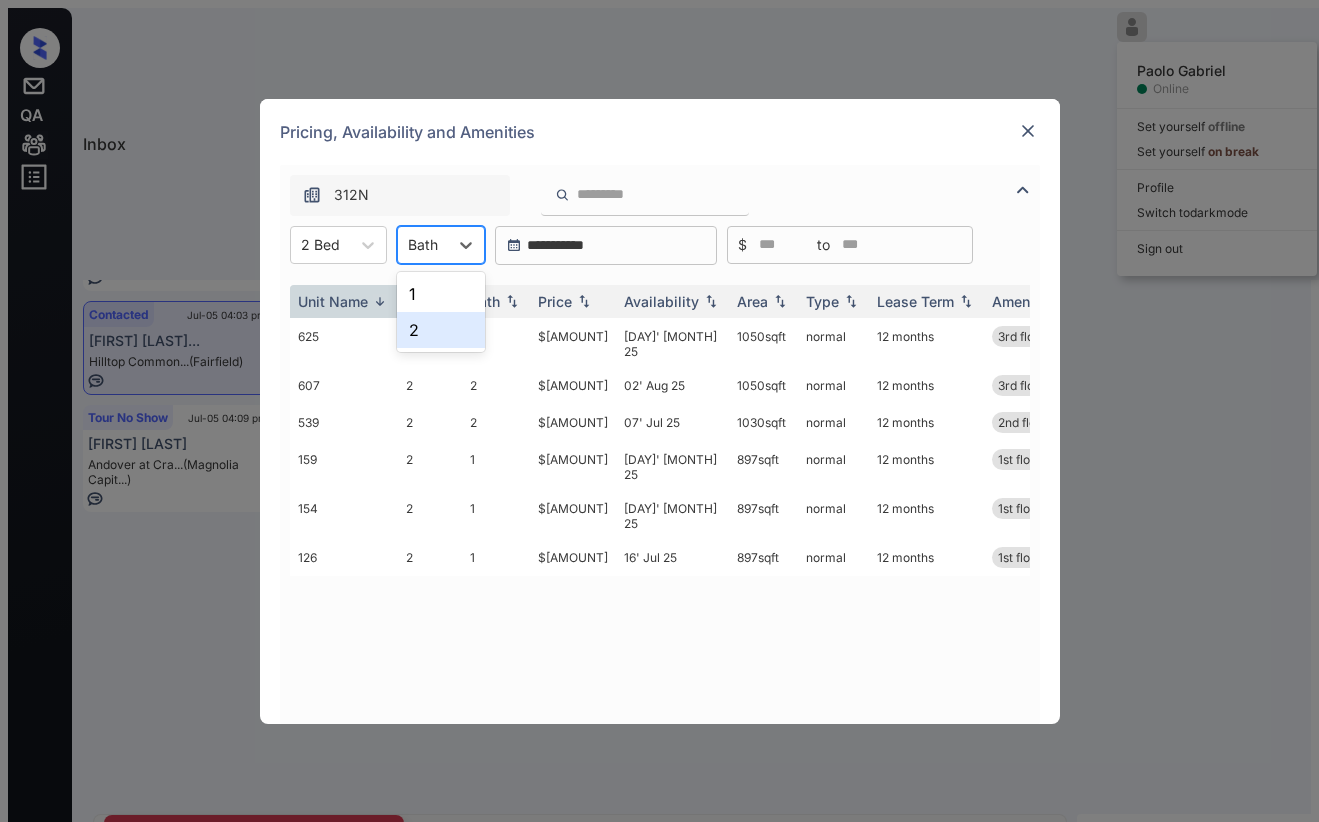 click on "2" at bounding box center (441, 330) 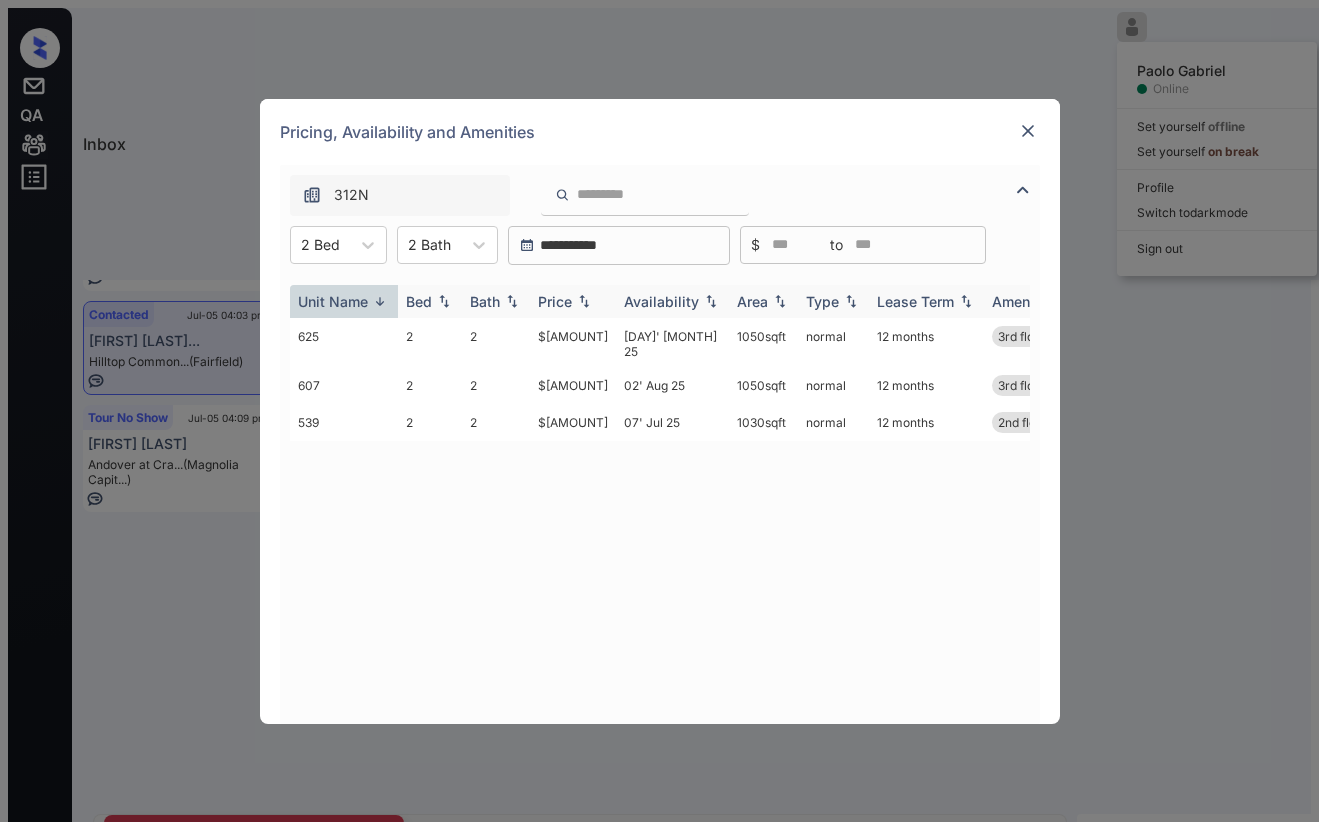 click on "Price" at bounding box center (419, 301) 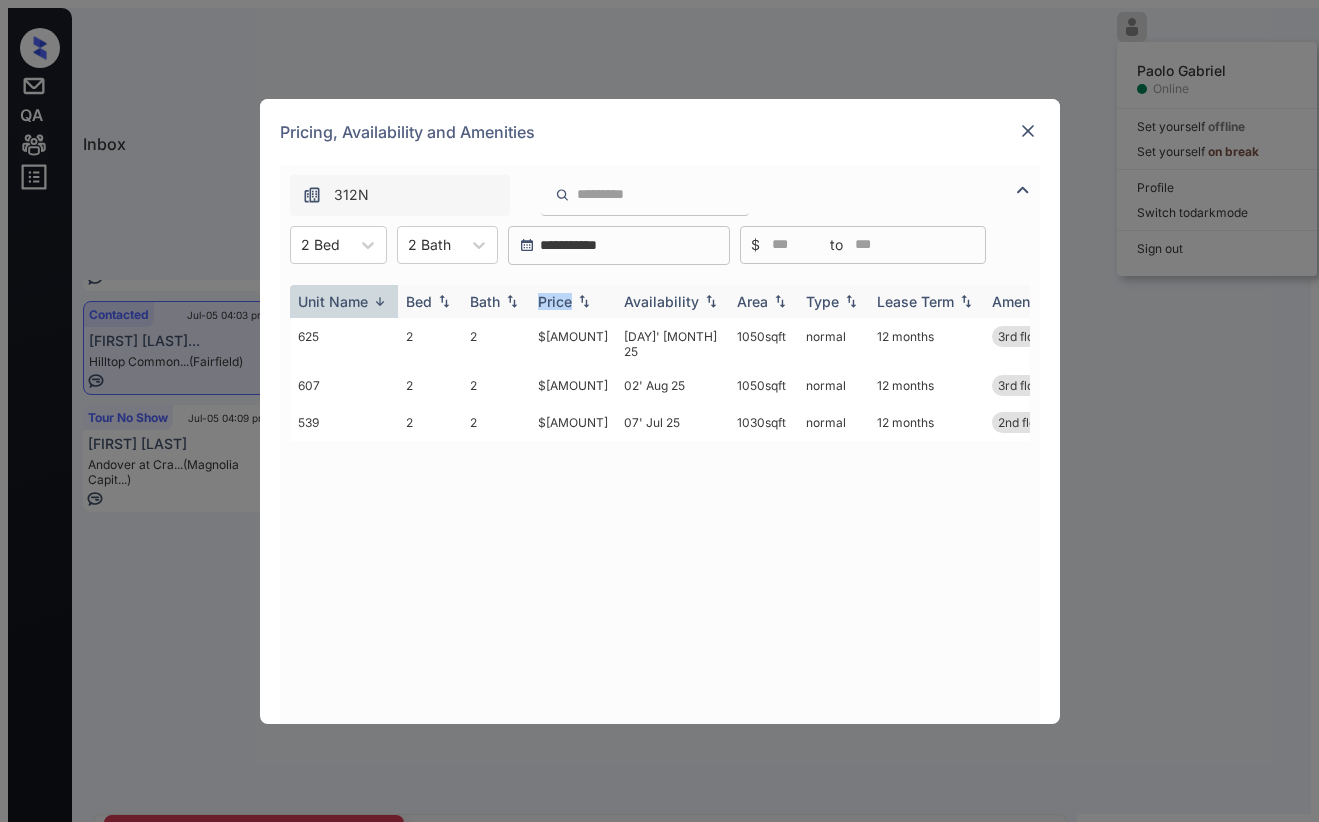 click on "Price" at bounding box center (419, 301) 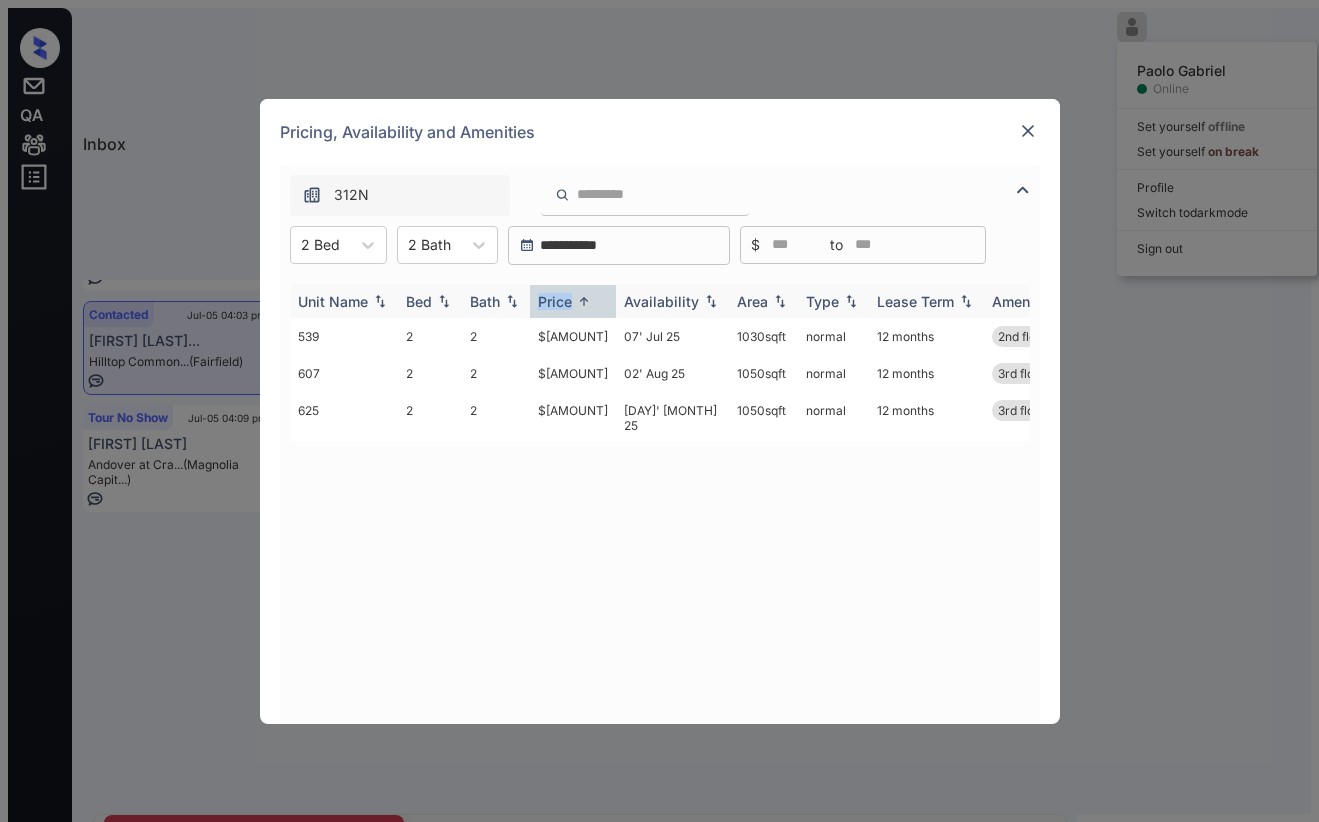 click on "Price" at bounding box center [555, 301] 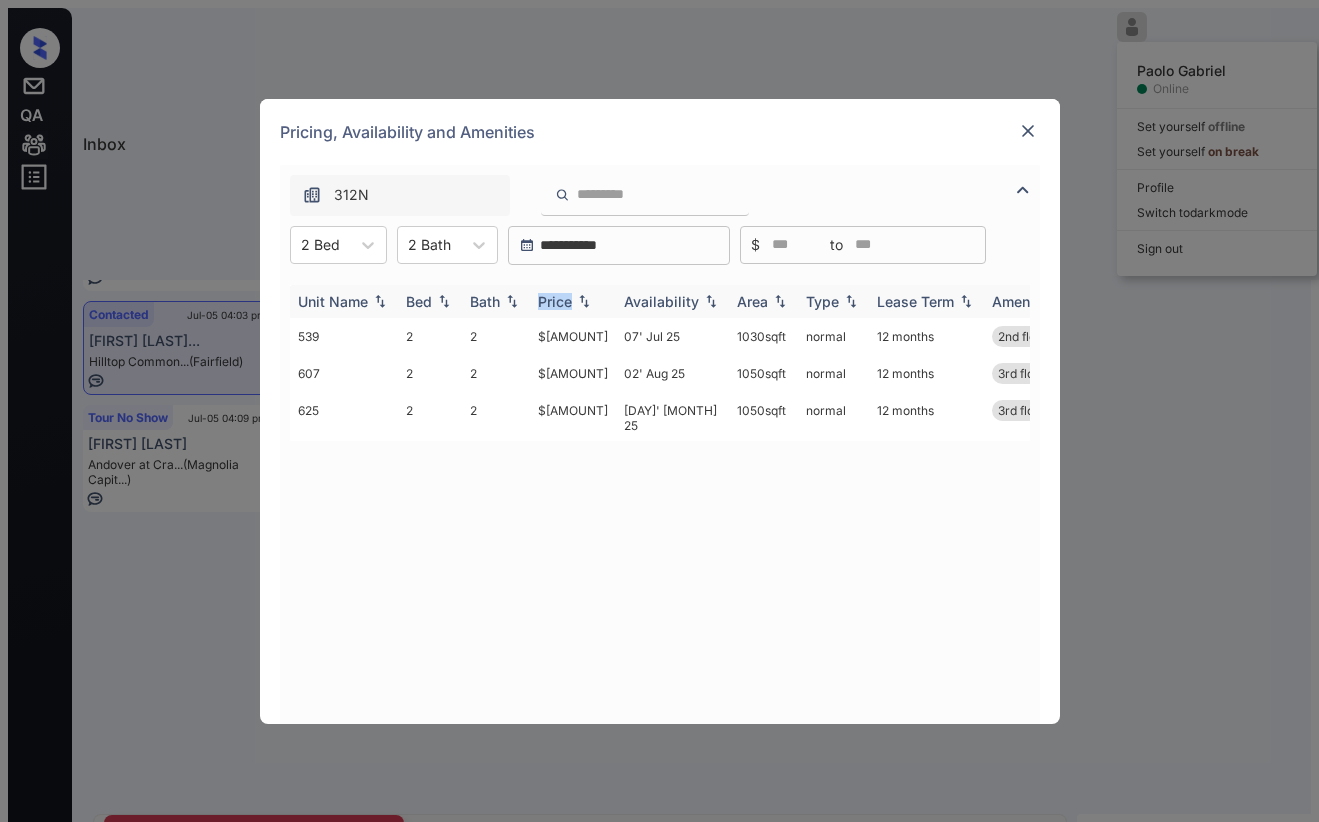 click on "Price" at bounding box center (419, 301) 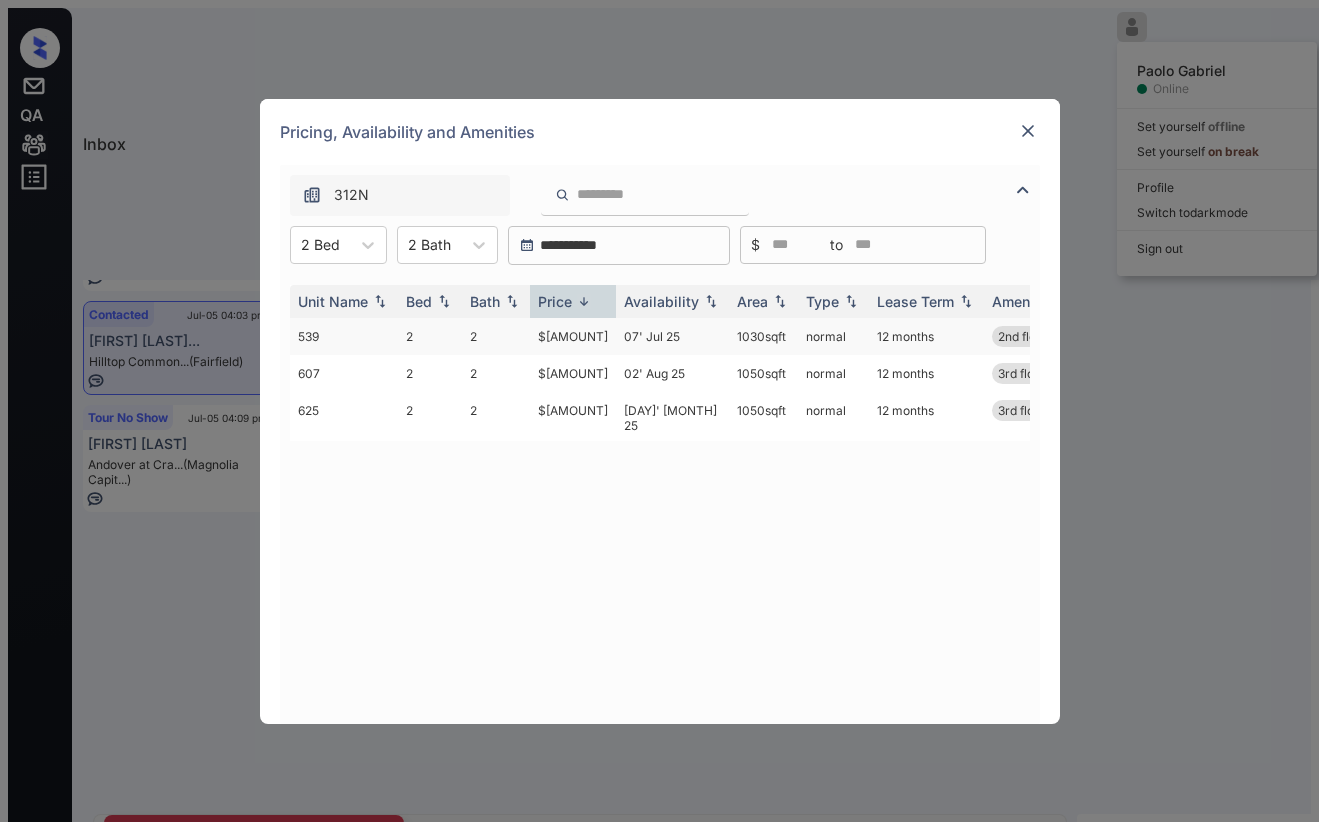 click on "$2037" at bounding box center [573, 336] 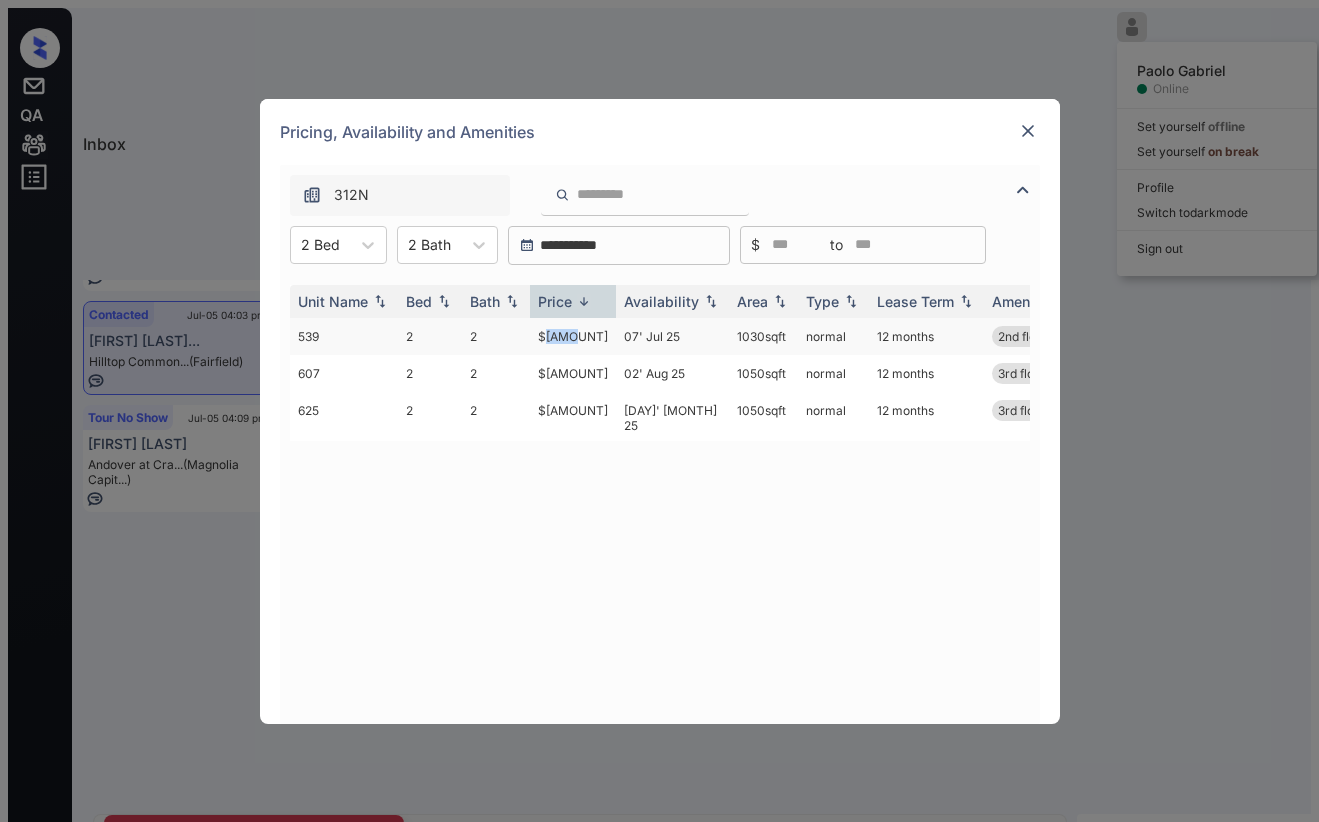 click on "$2037" at bounding box center (573, 336) 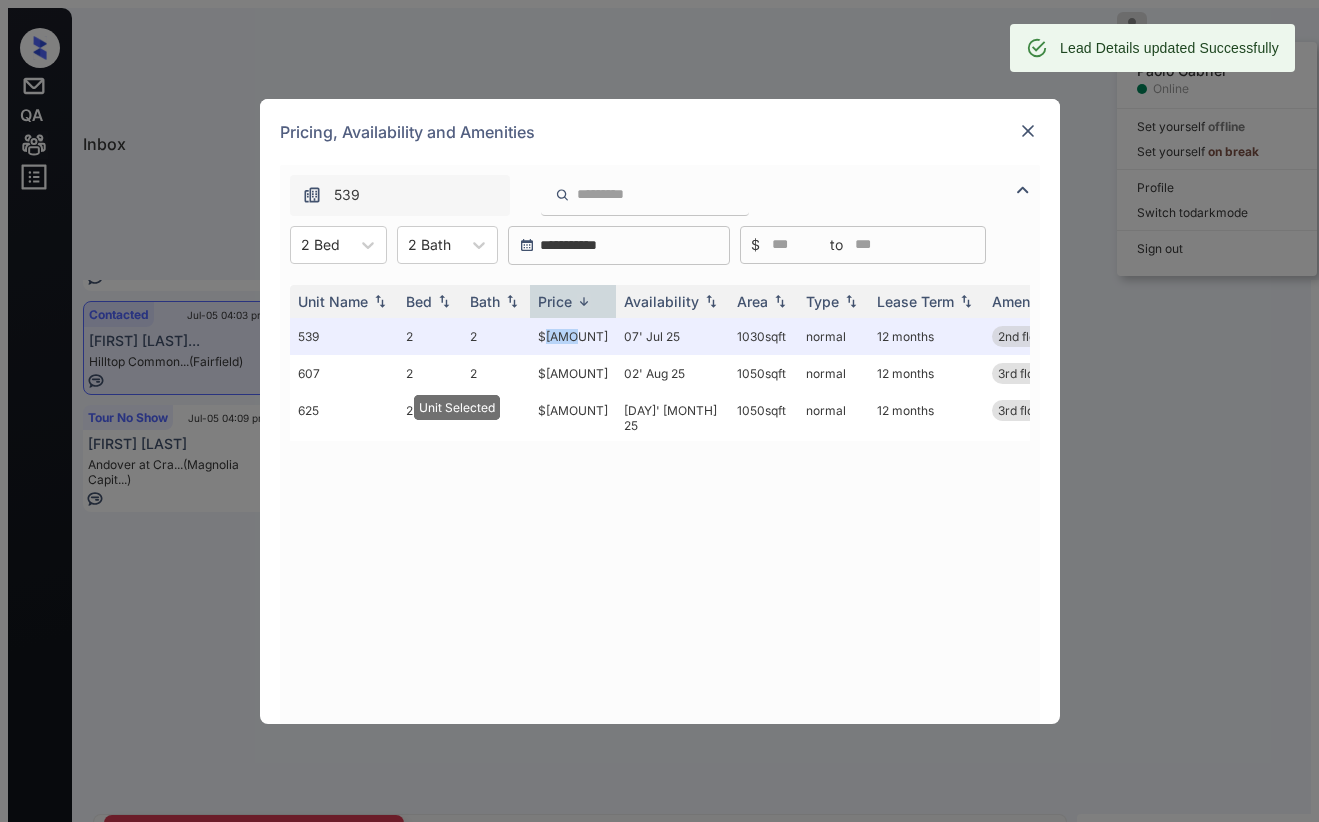 click at bounding box center [1028, 131] 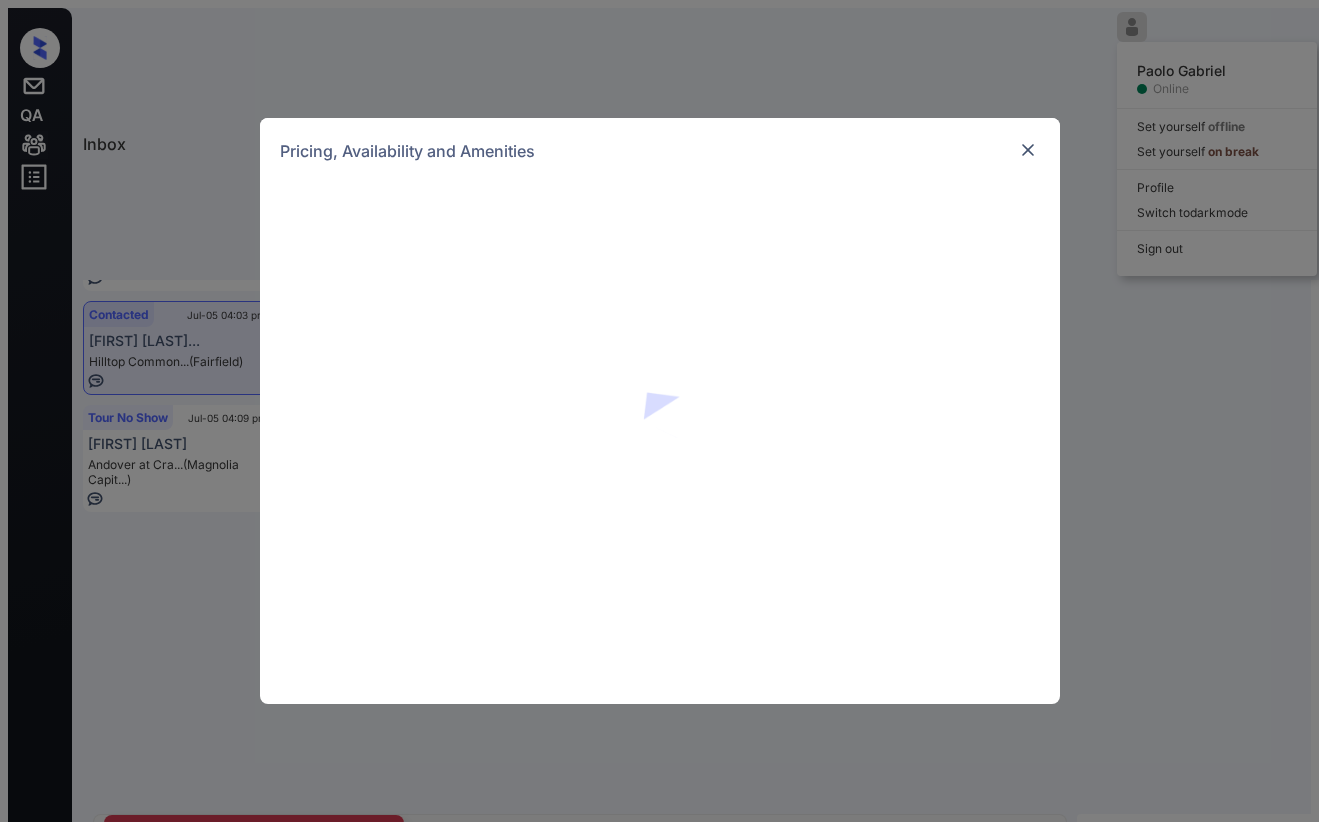 scroll, scrollTop: 0, scrollLeft: 0, axis: both 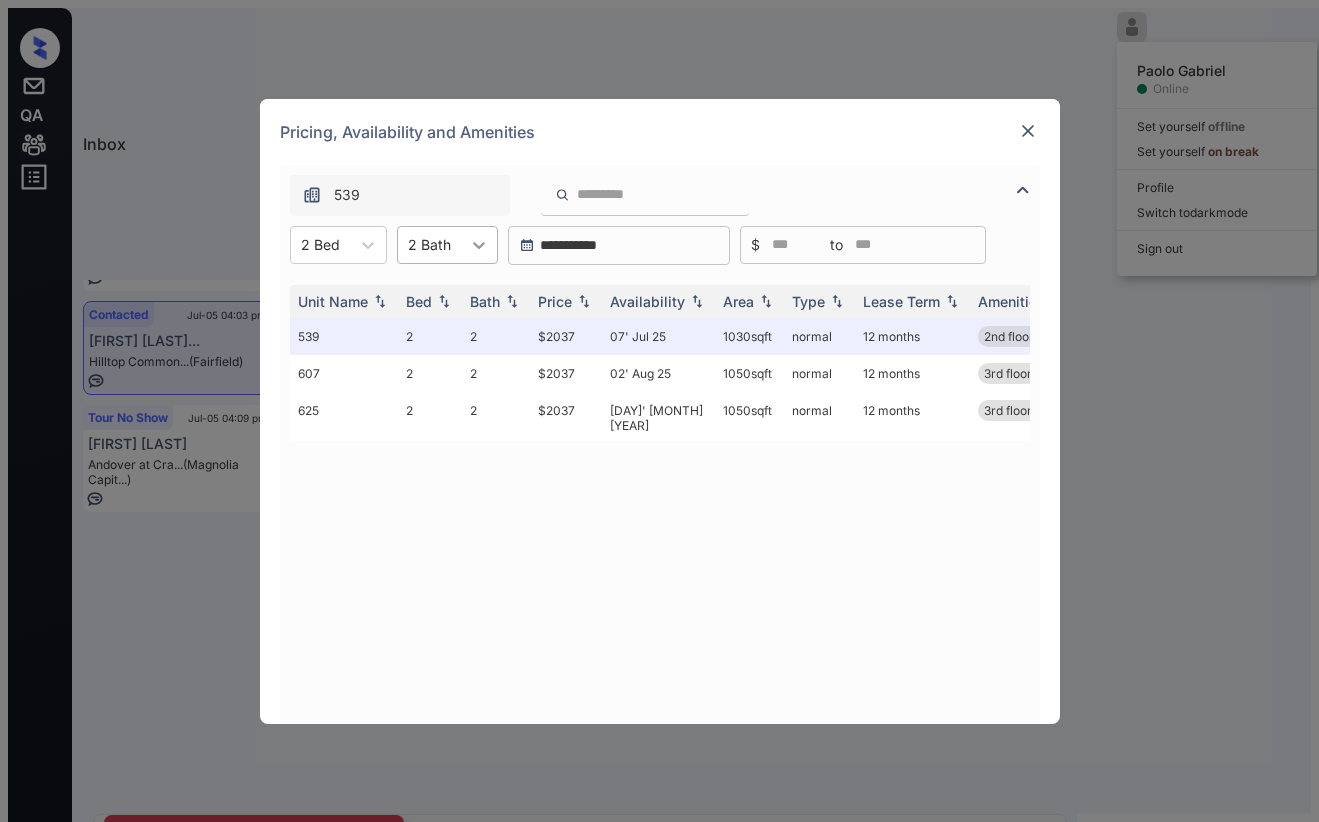 click at bounding box center [368, 245] 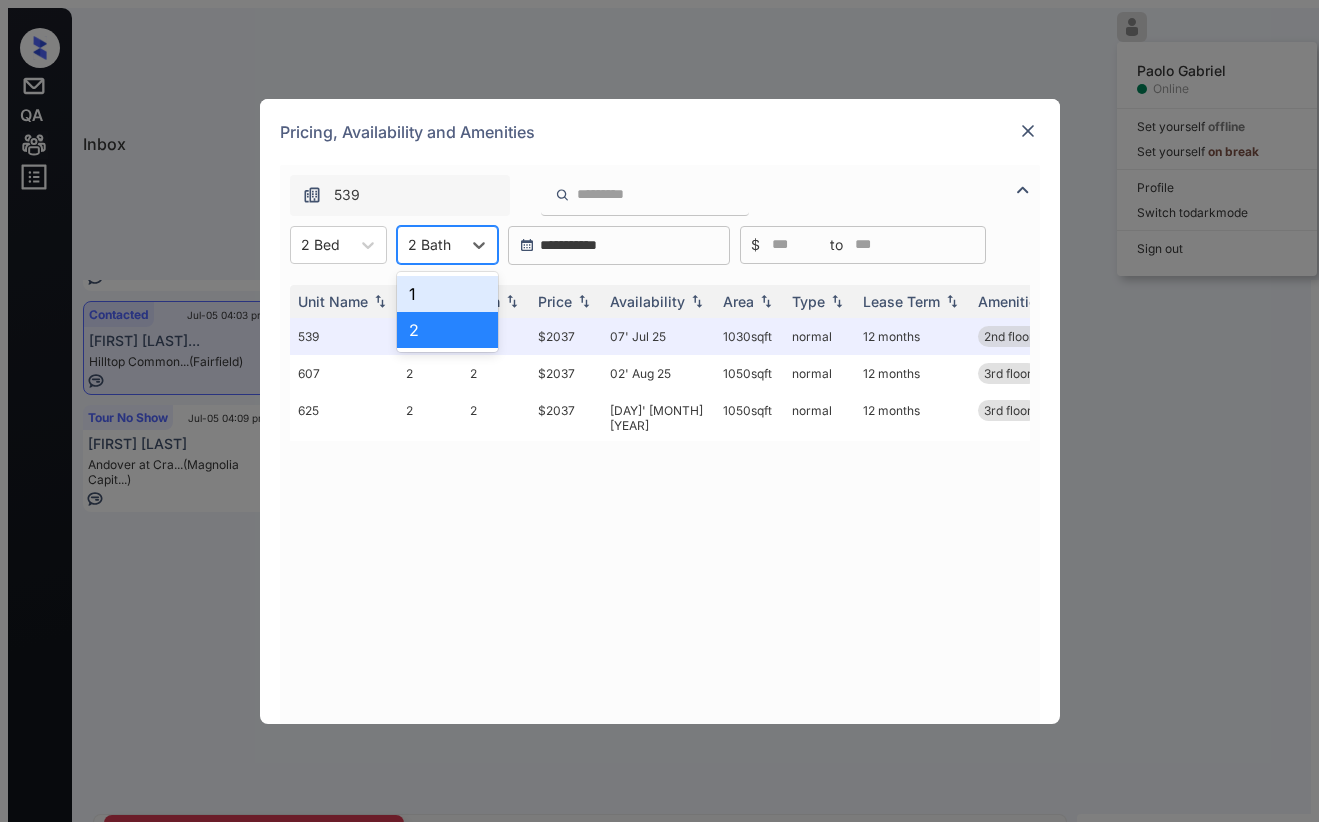 click on "1" at bounding box center [447, 294] 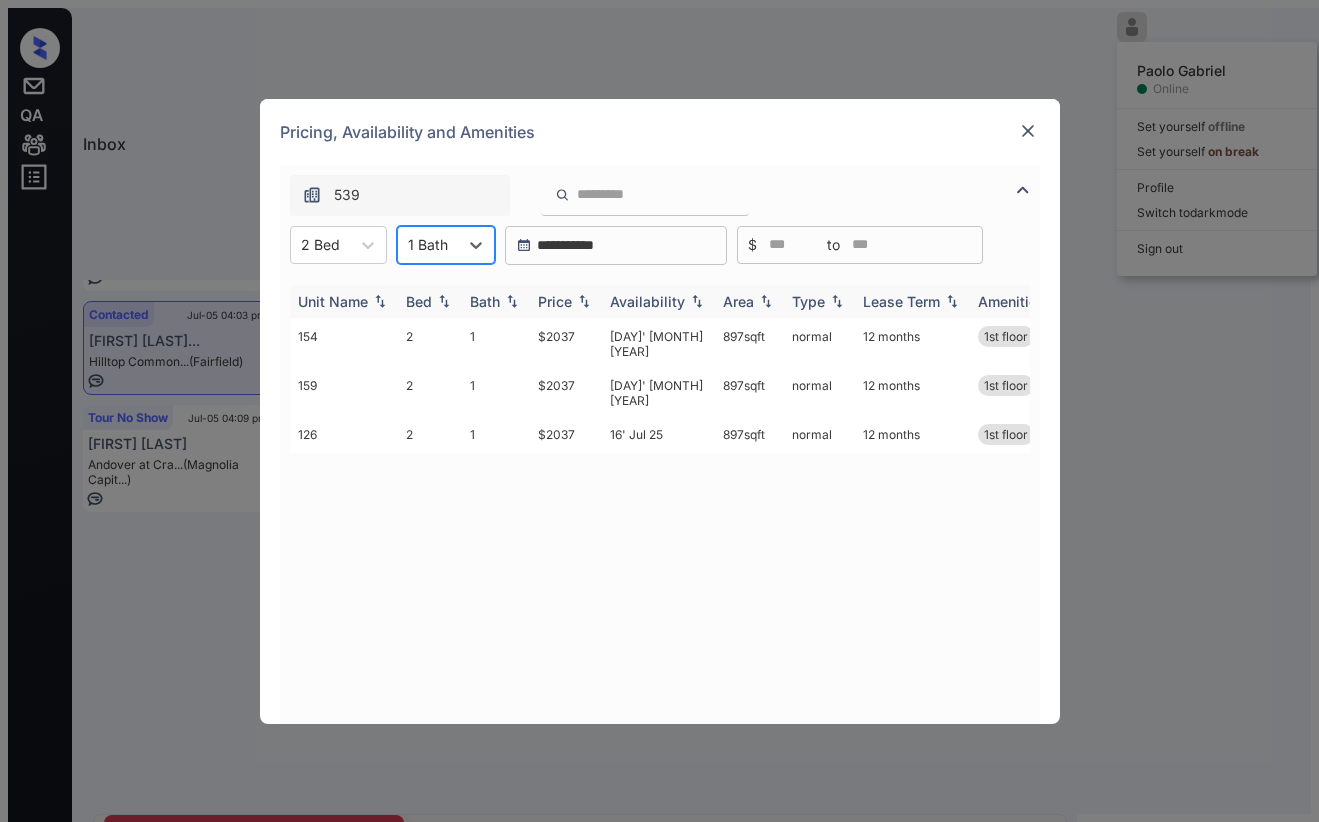 click on "Price" at bounding box center (419, 301) 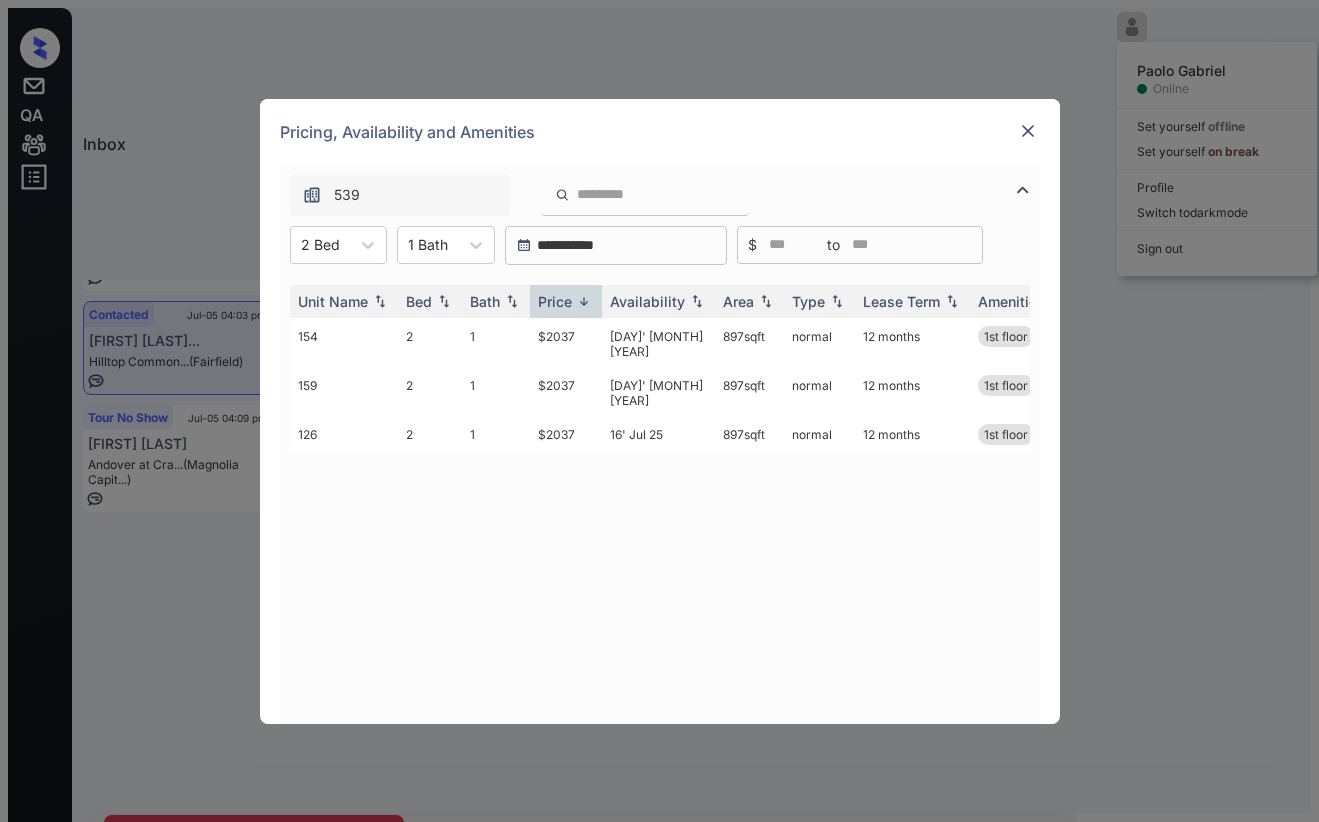 click at bounding box center [1028, 131] 